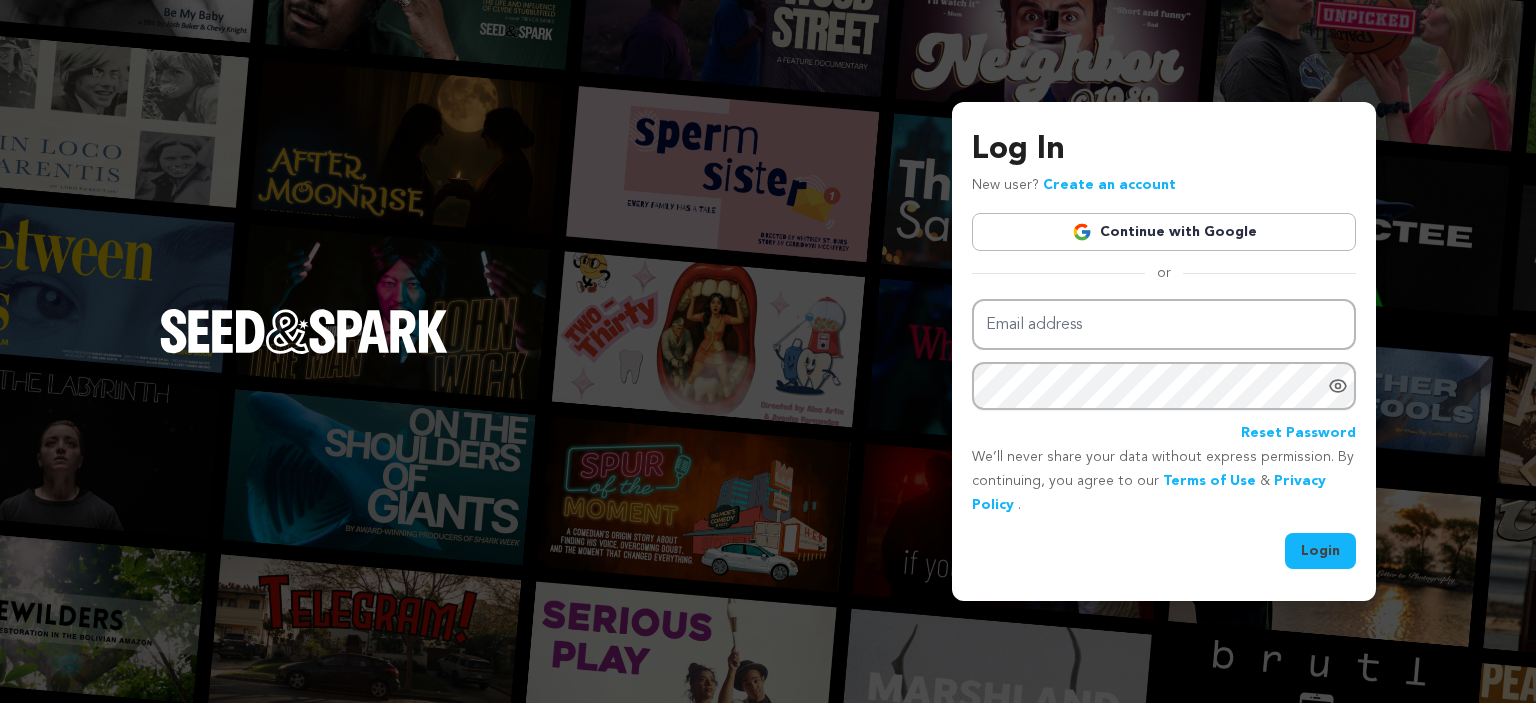 scroll, scrollTop: 0, scrollLeft: 0, axis: both 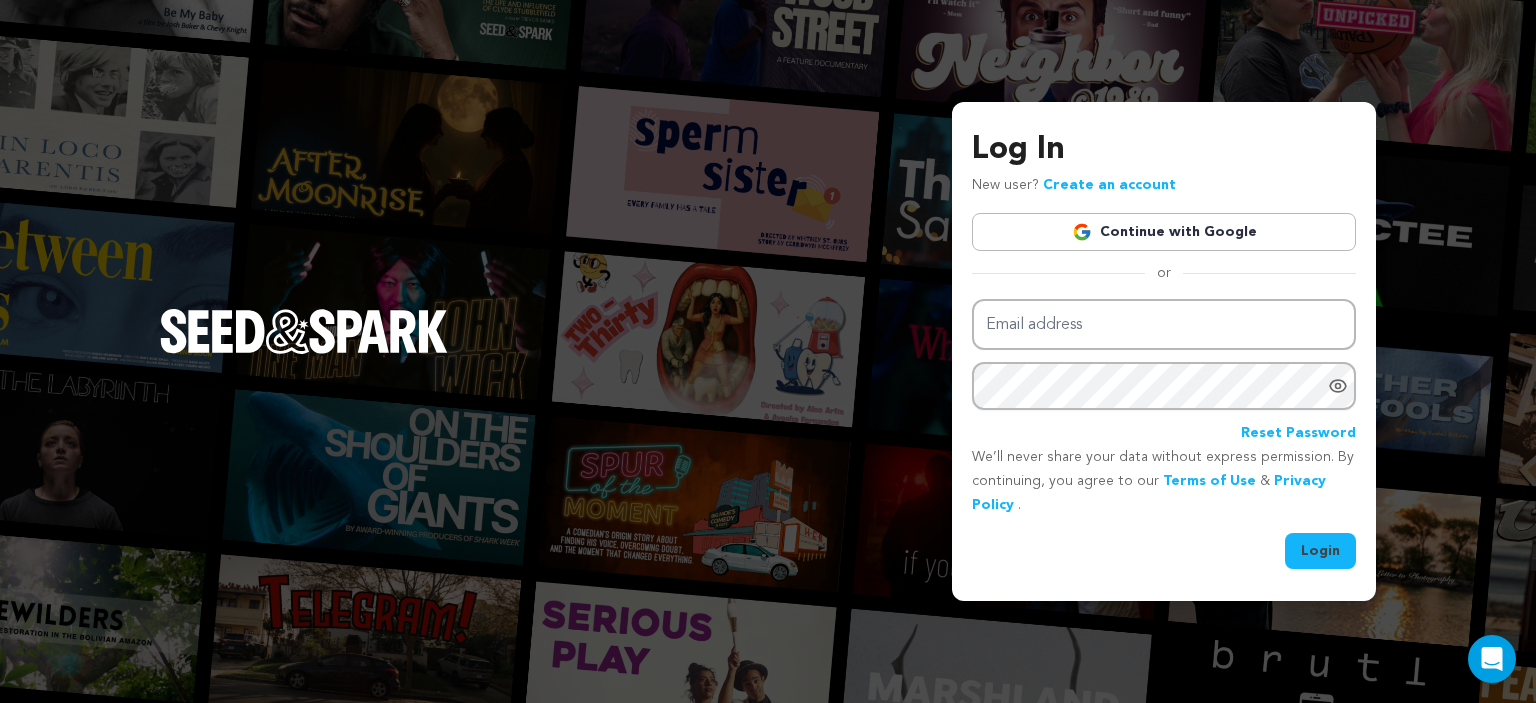 click on "Continue with Google" at bounding box center (1164, 232) 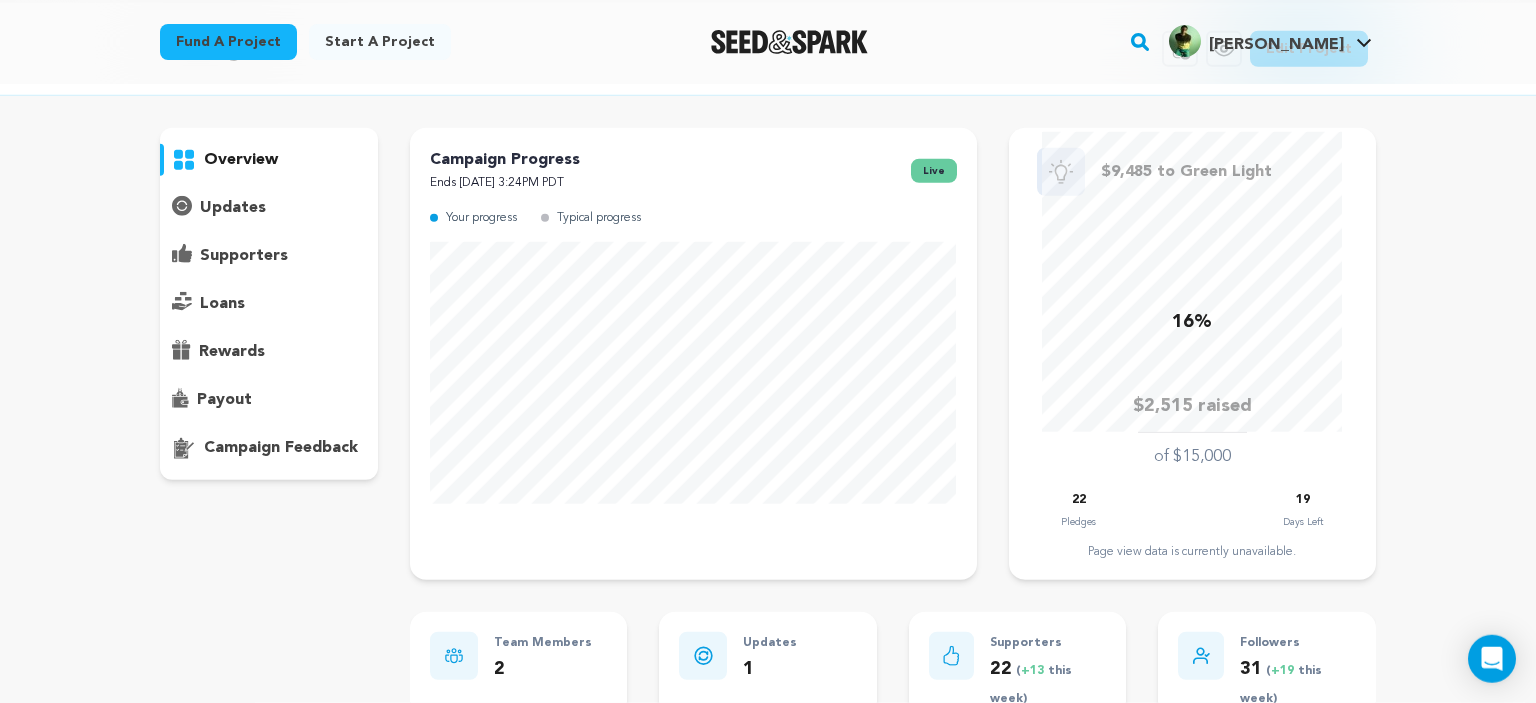 scroll, scrollTop: 0, scrollLeft: 0, axis: both 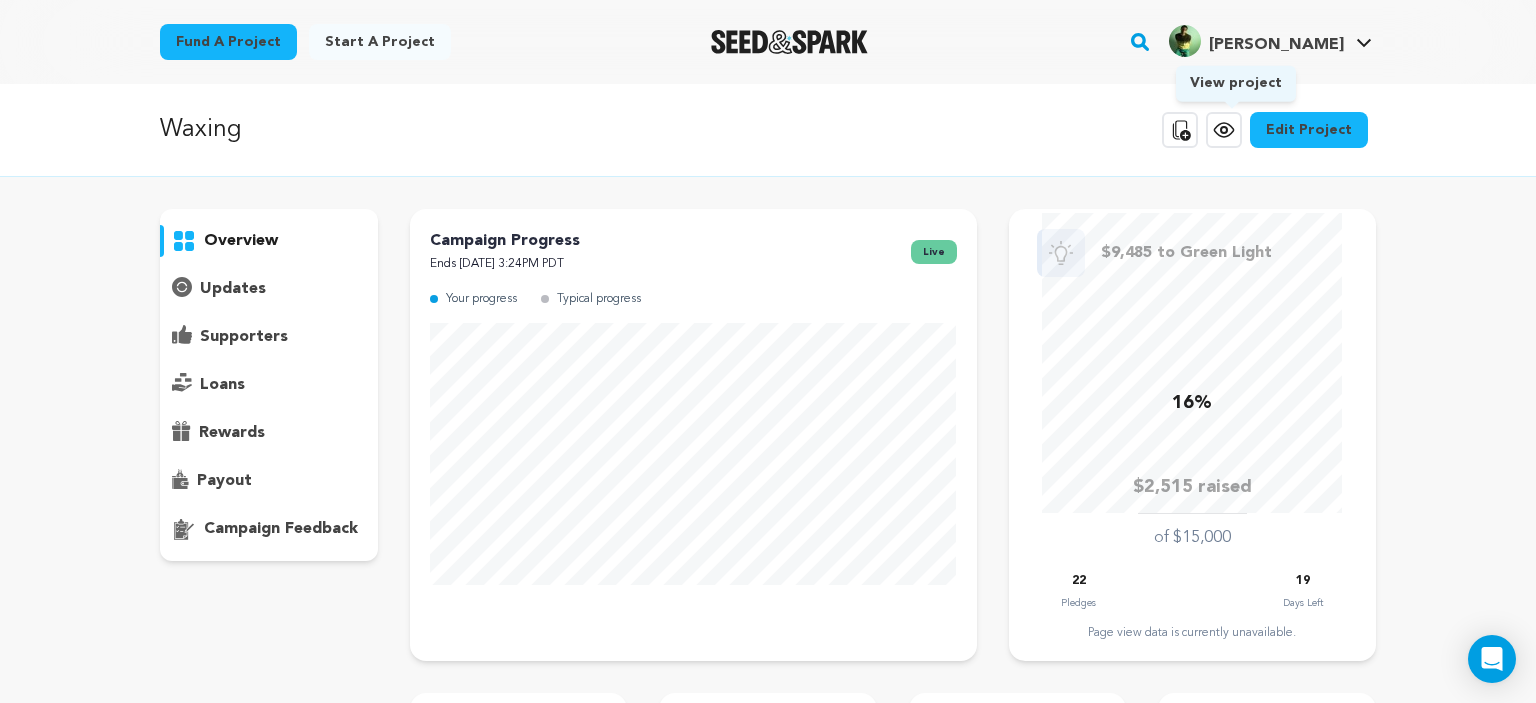 click 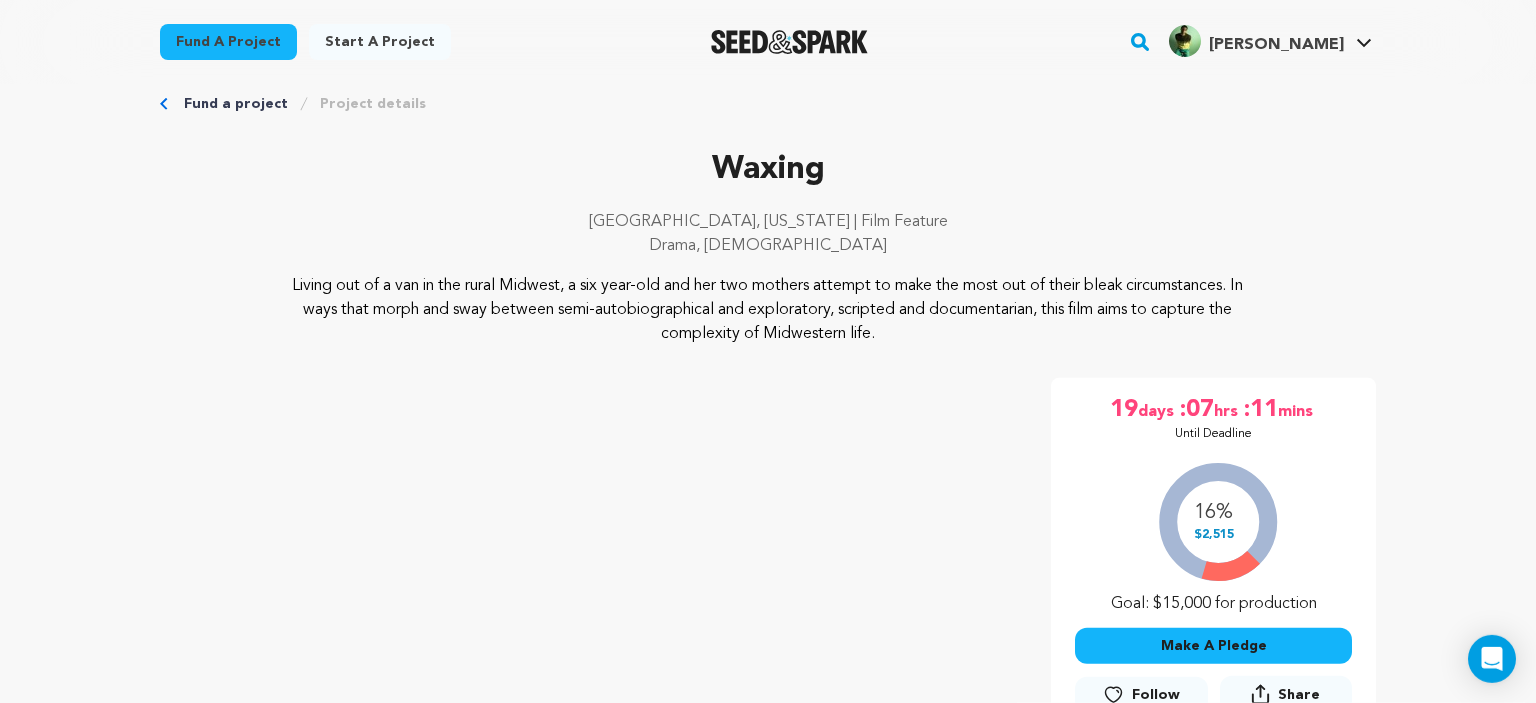 scroll, scrollTop: 0, scrollLeft: 0, axis: both 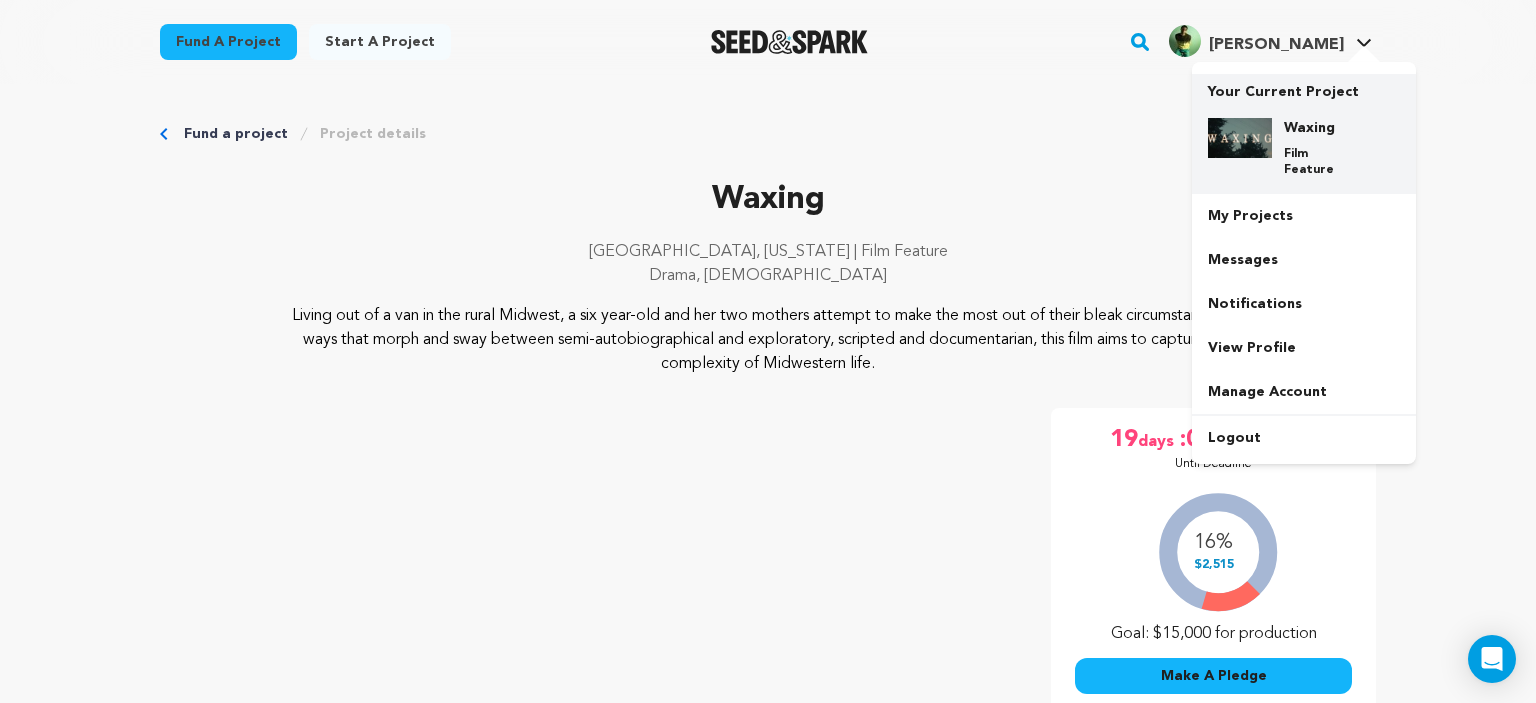 click on "Waxing
Film Feature" at bounding box center [1304, 148] 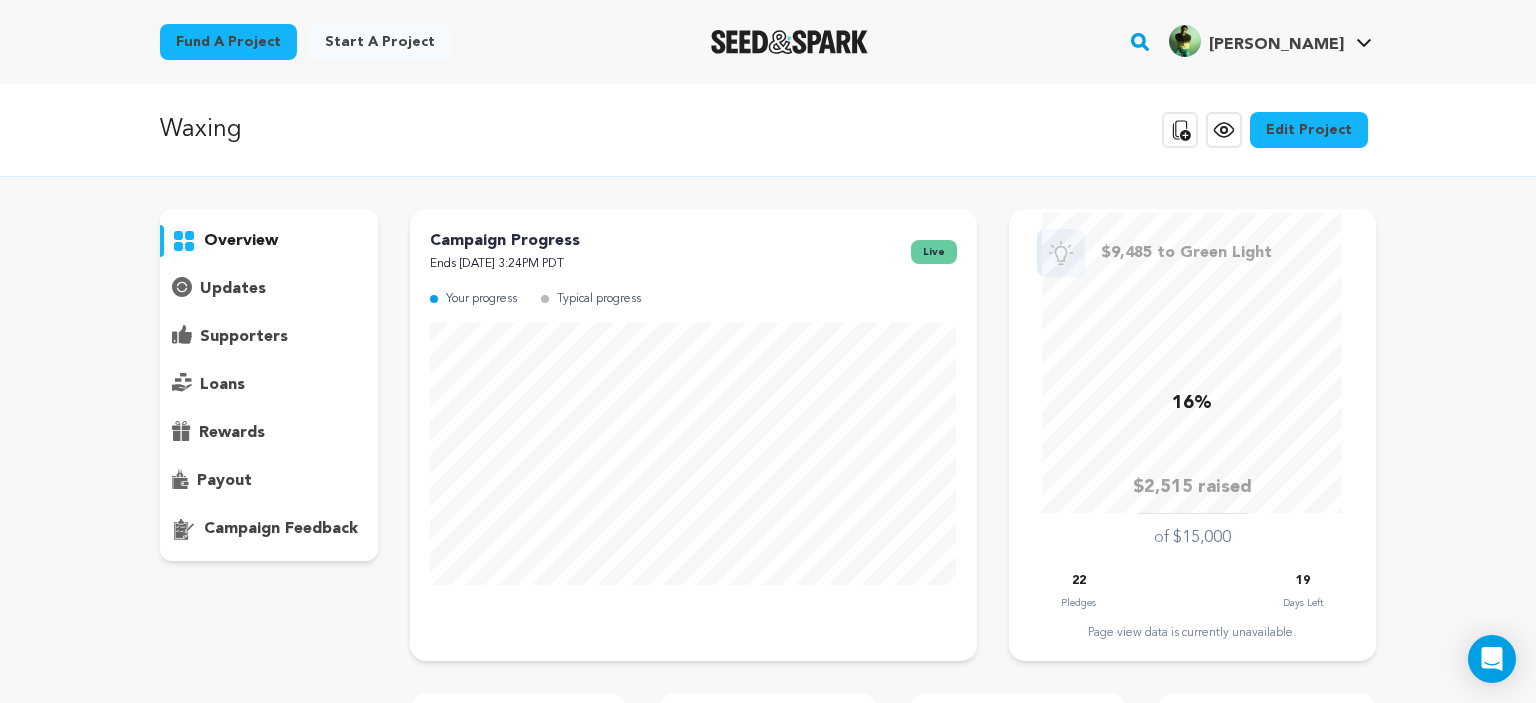 scroll, scrollTop: 0, scrollLeft: 0, axis: both 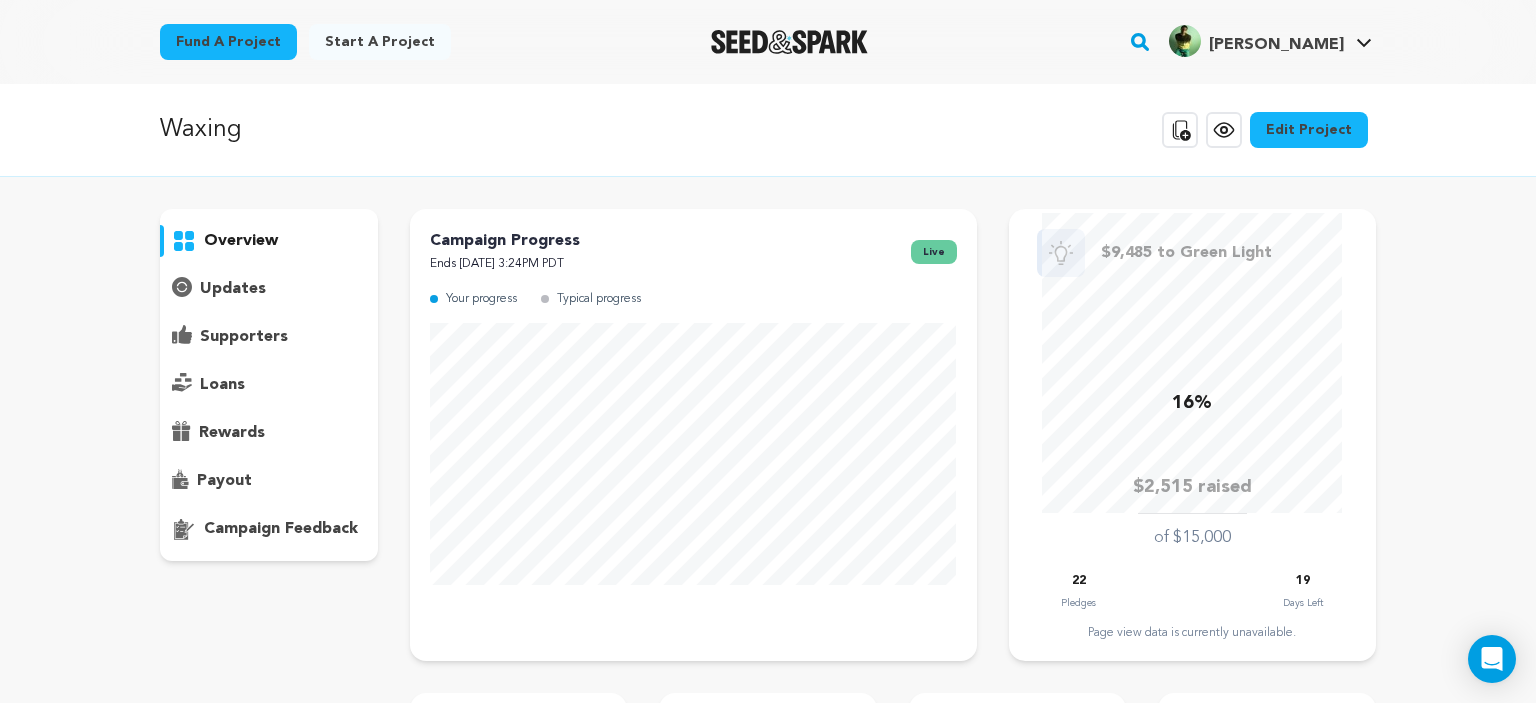 click on "supporters" at bounding box center (244, 337) 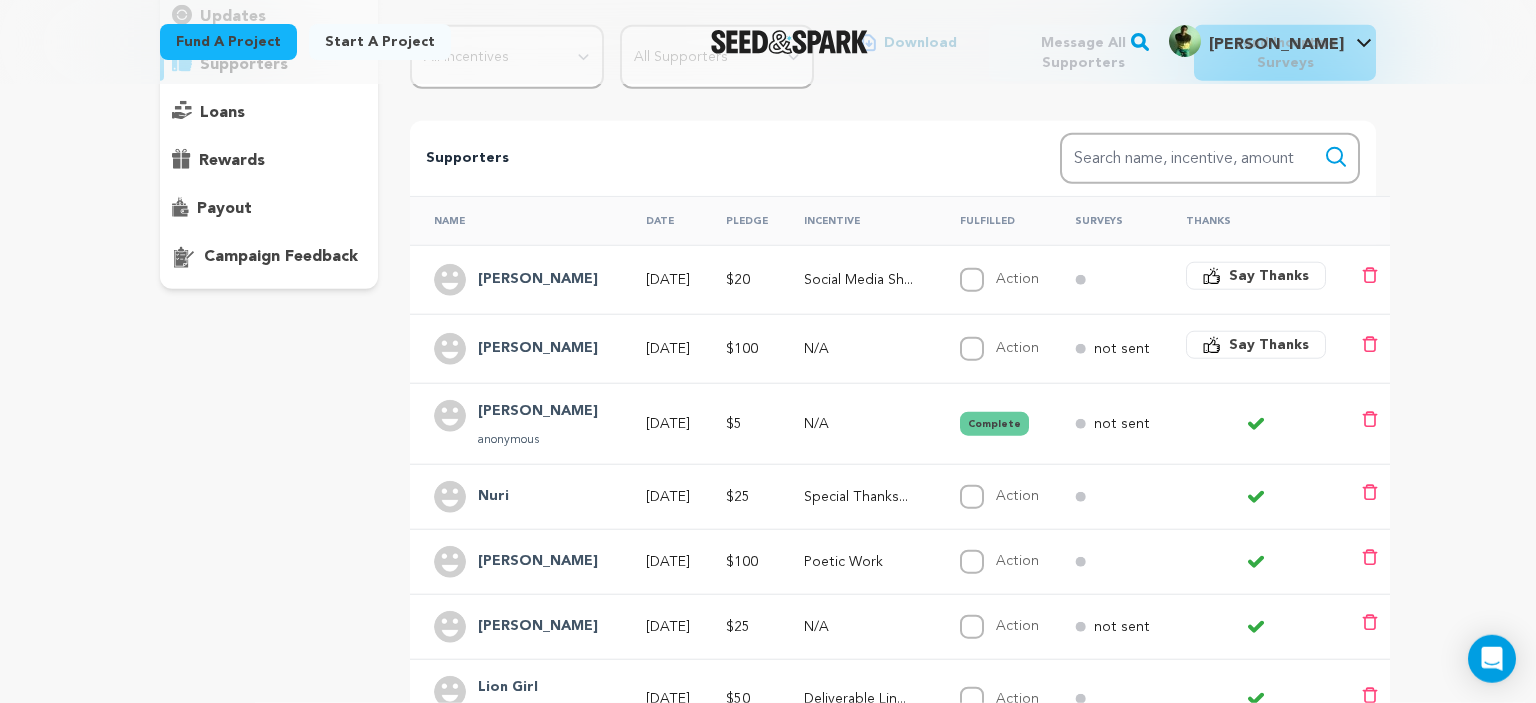 scroll, scrollTop: 274, scrollLeft: 0, axis: vertical 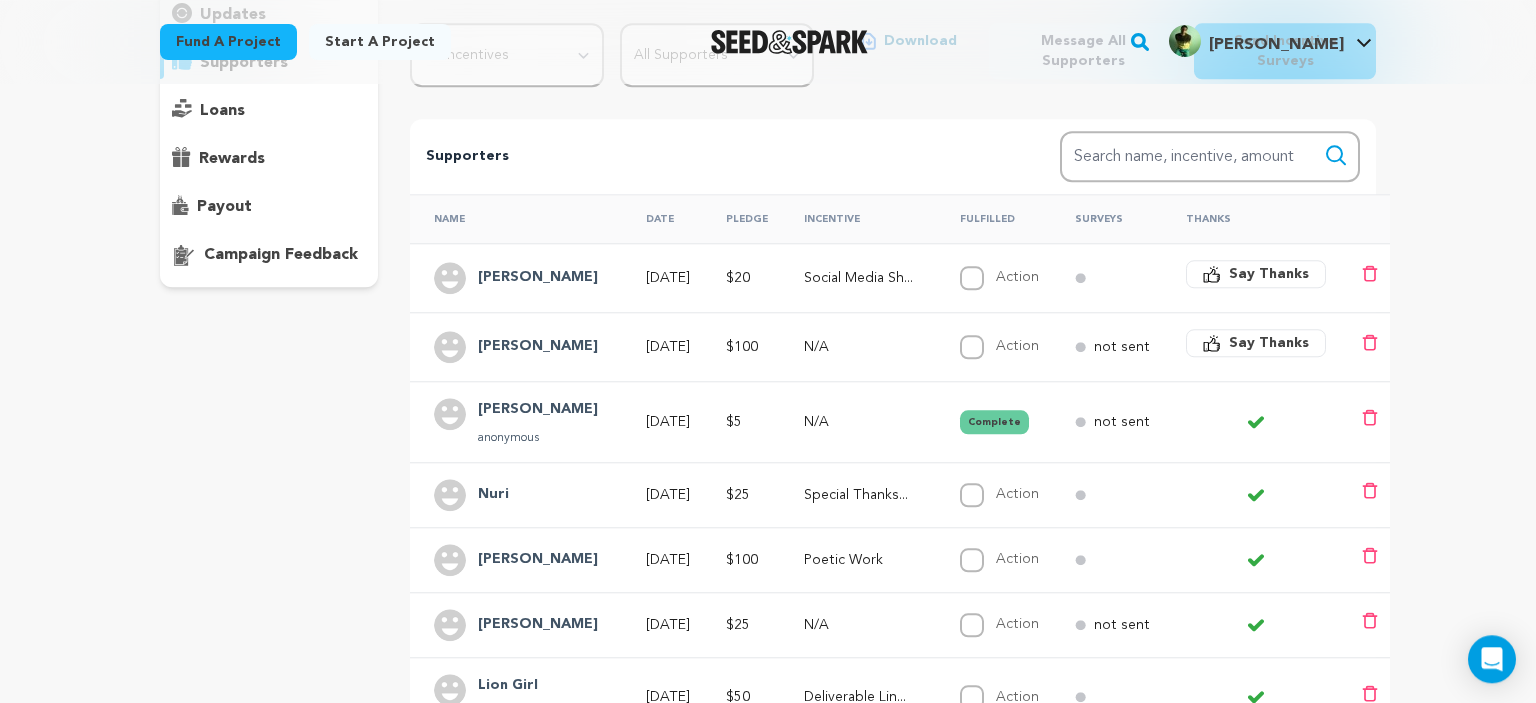 type 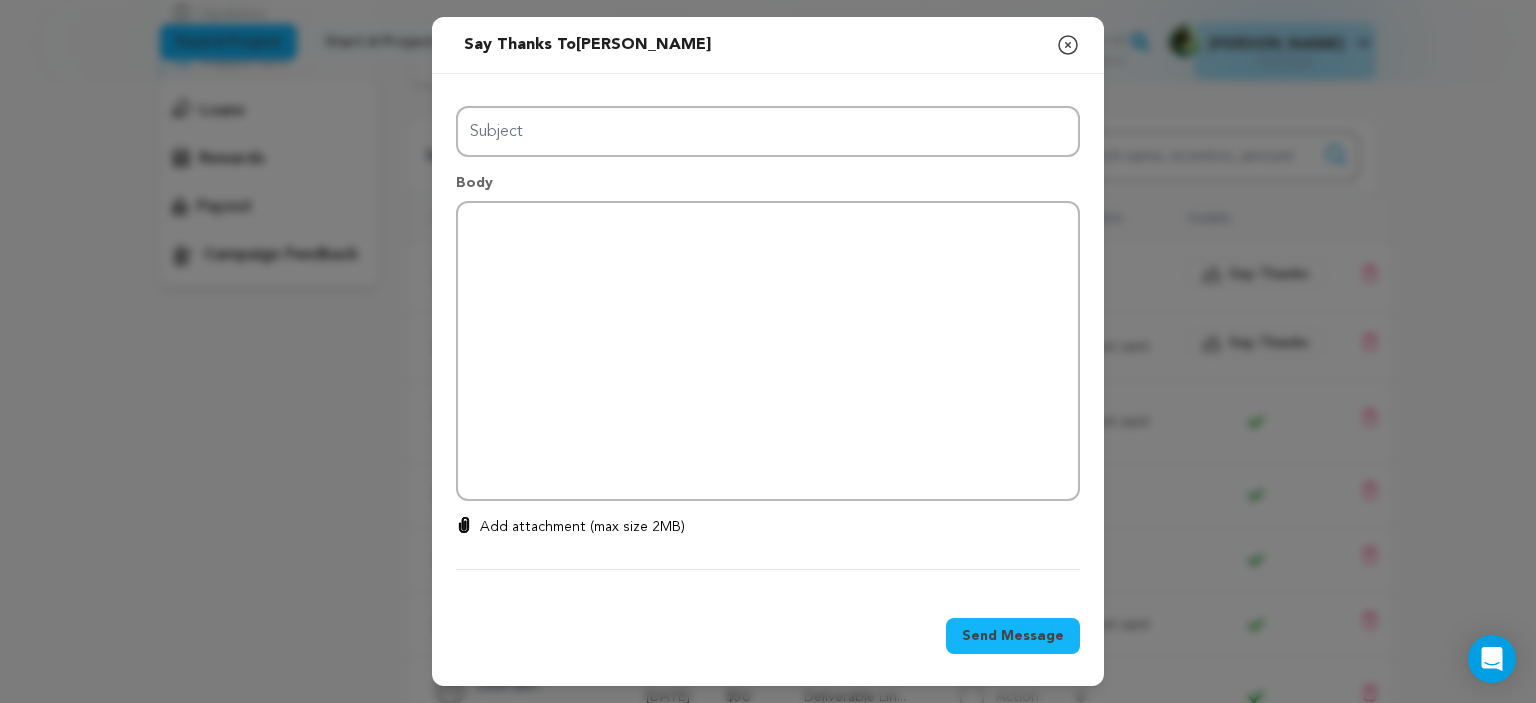 type on "Thanks for your support!" 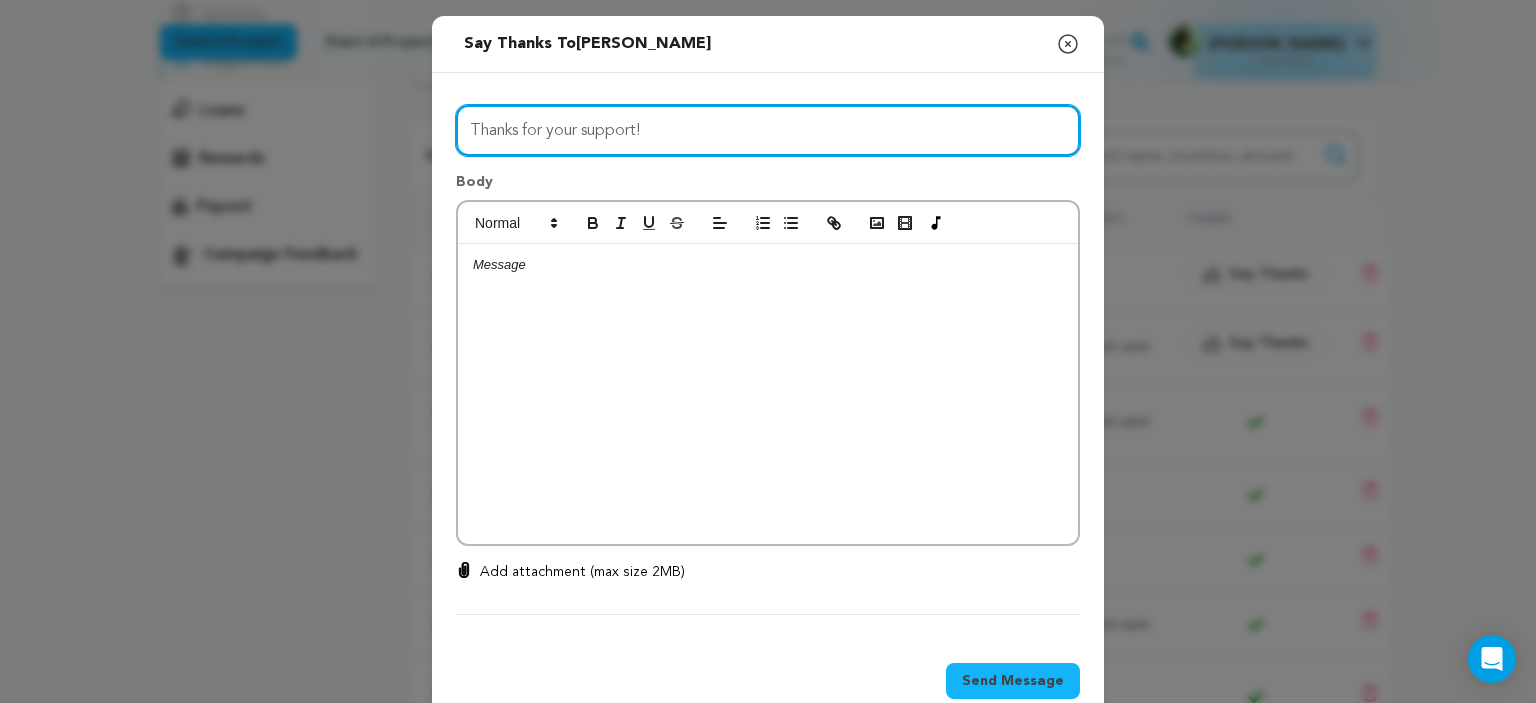 click on "Thanks for your support!" at bounding box center [768, 130] 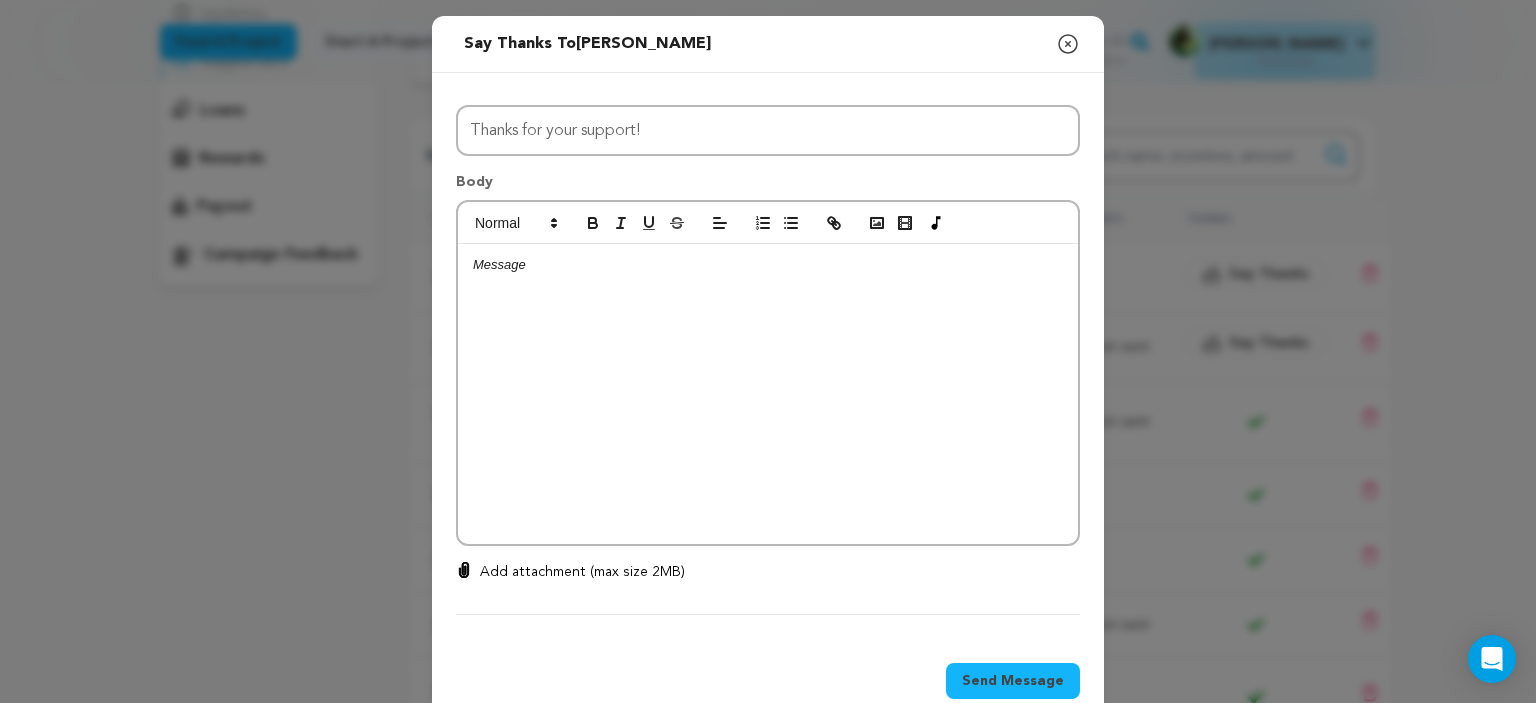 click at bounding box center [768, 394] 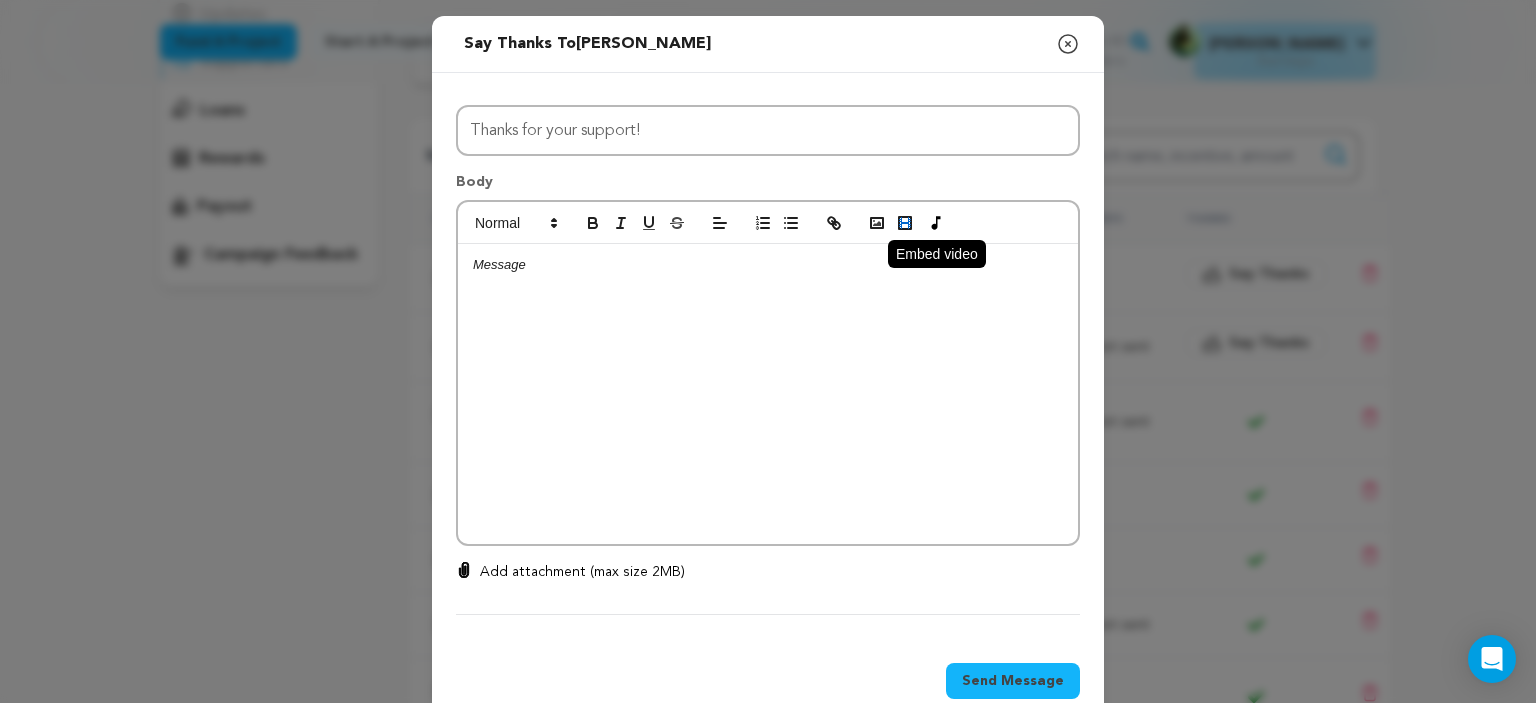 click 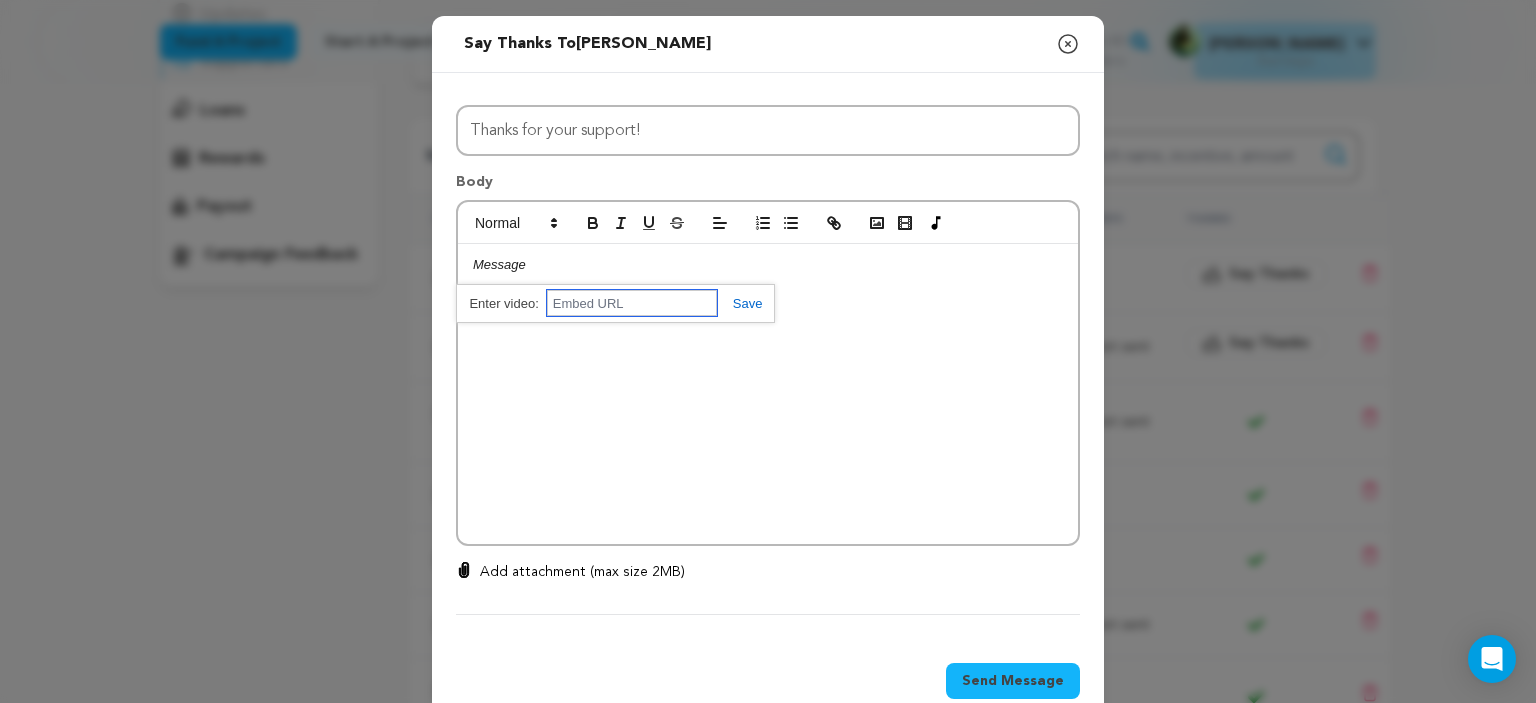paste on "https://share.icloud.com/photos/003q6T7Ai0wHWDHkOG2bE7ZrA" 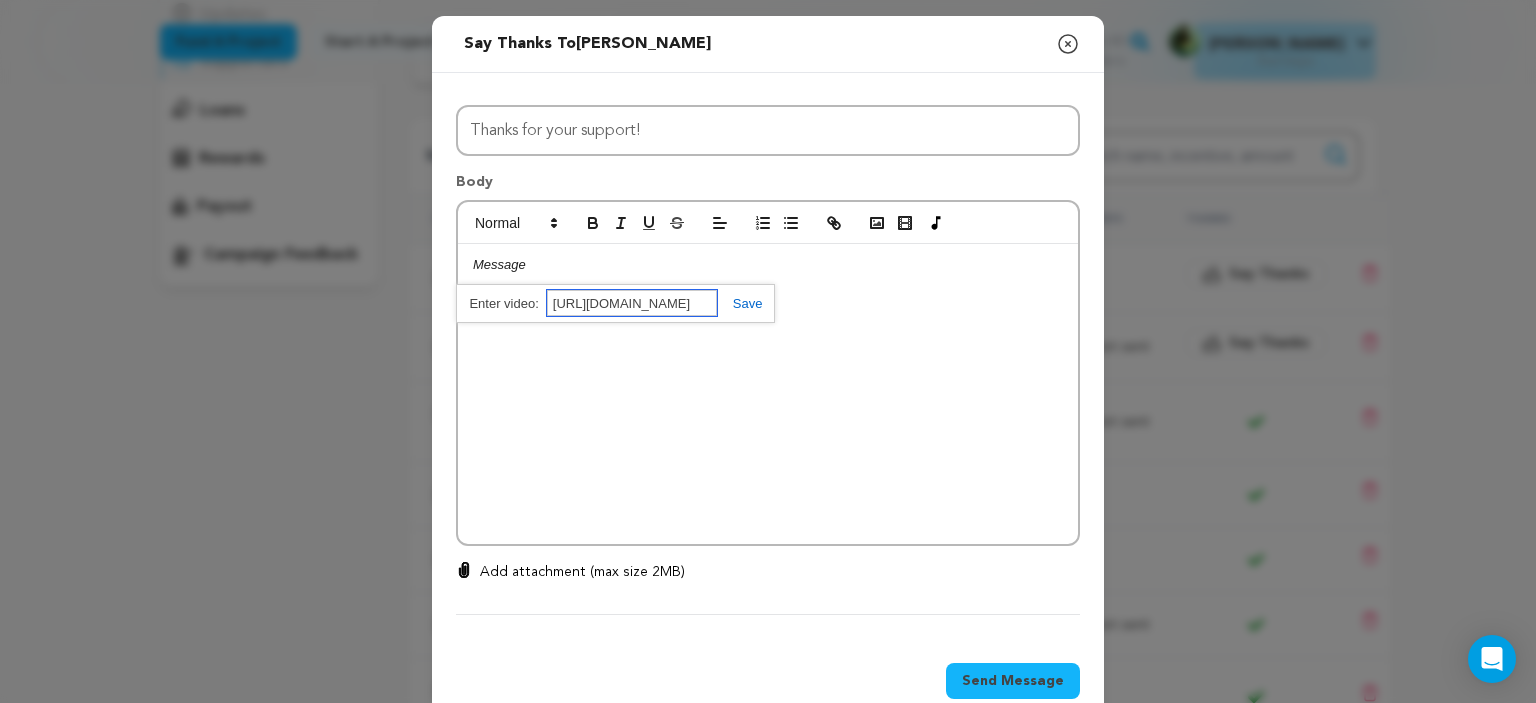 scroll, scrollTop: 0, scrollLeft: 223, axis: horizontal 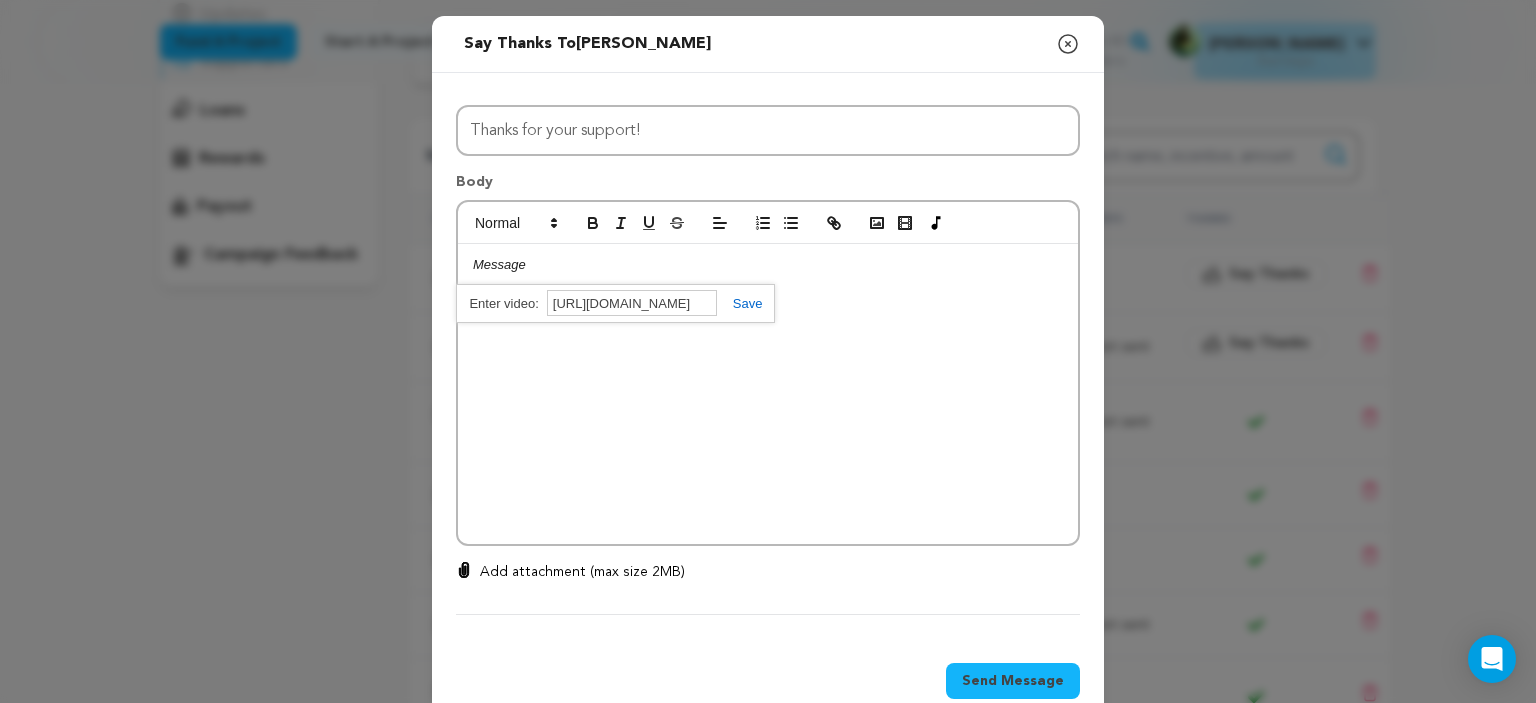 click at bounding box center (740, 303) 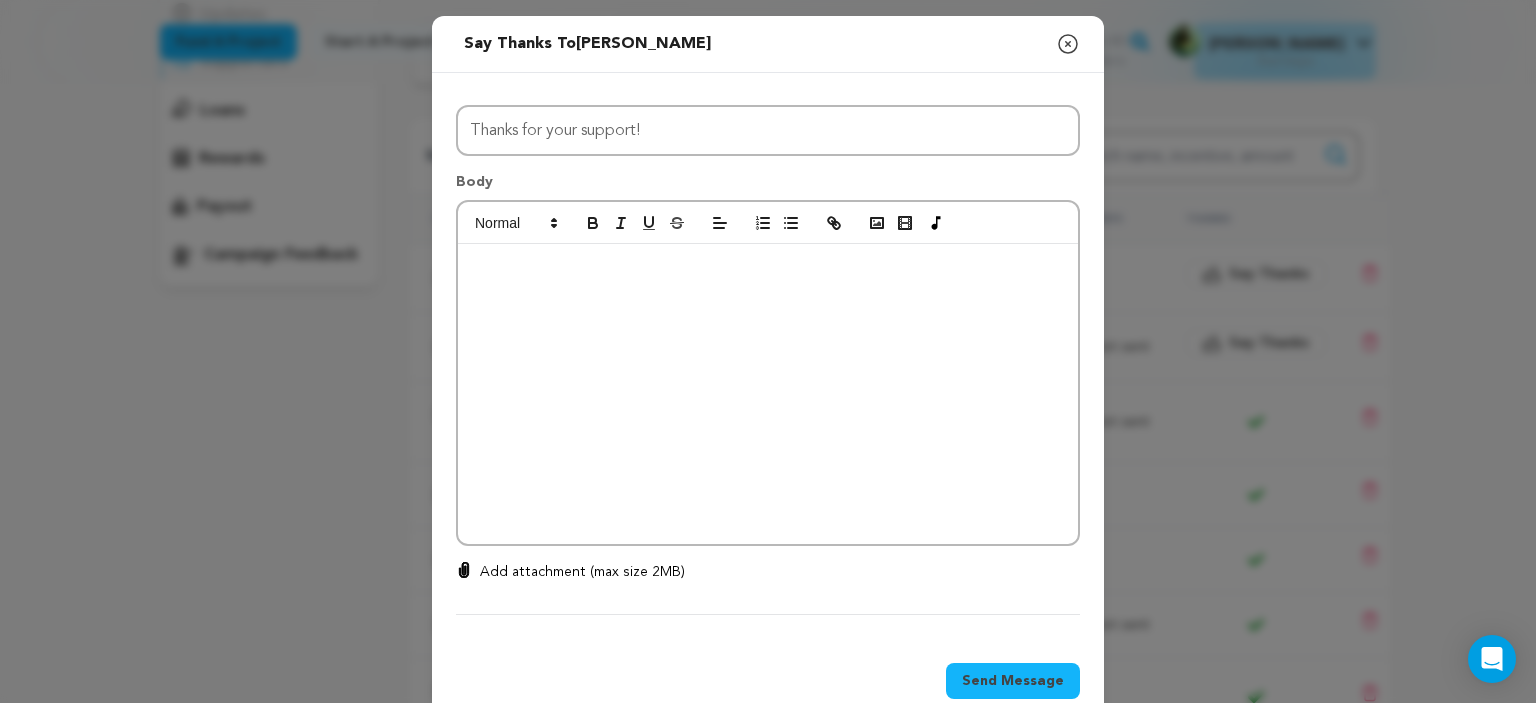 type 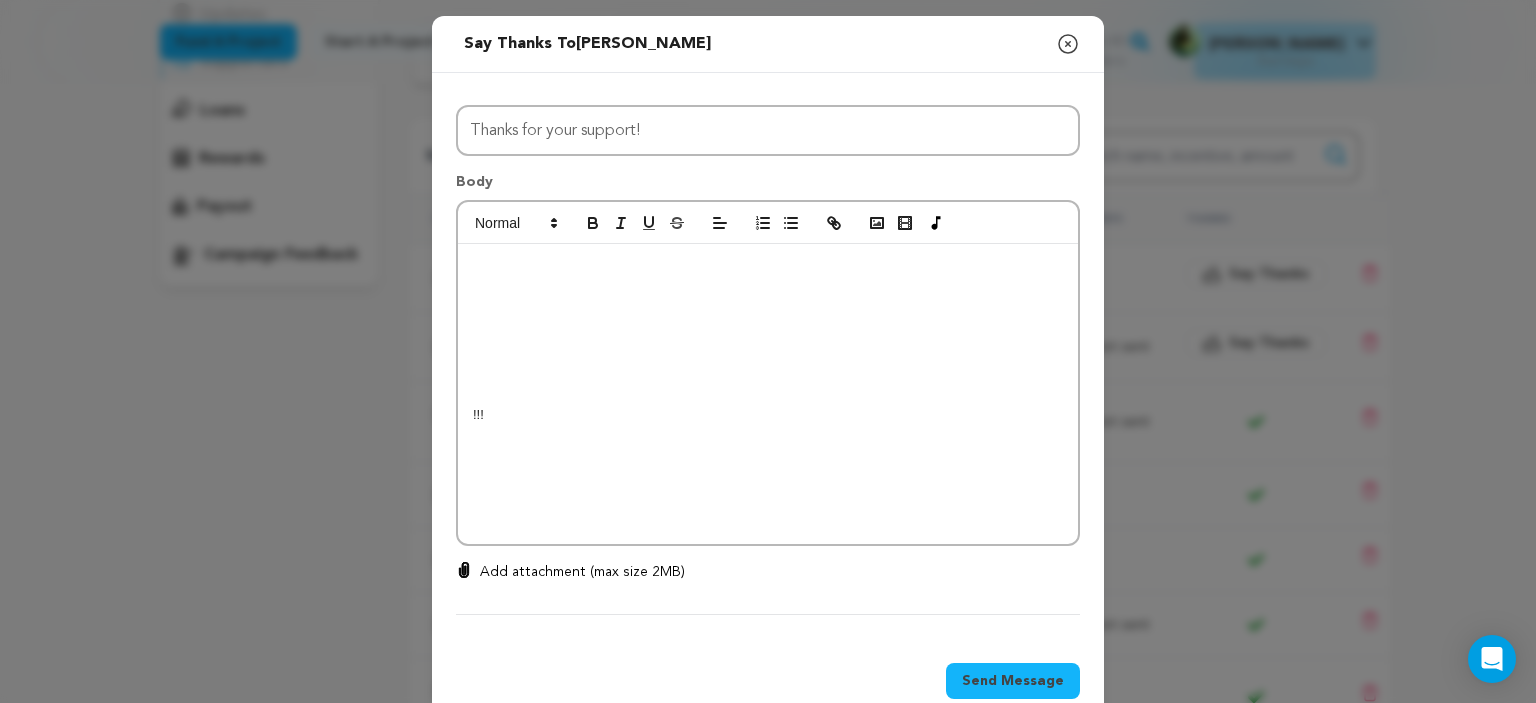 click on "Add attachment (max size 2MB)" at bounding box center (582, 572) 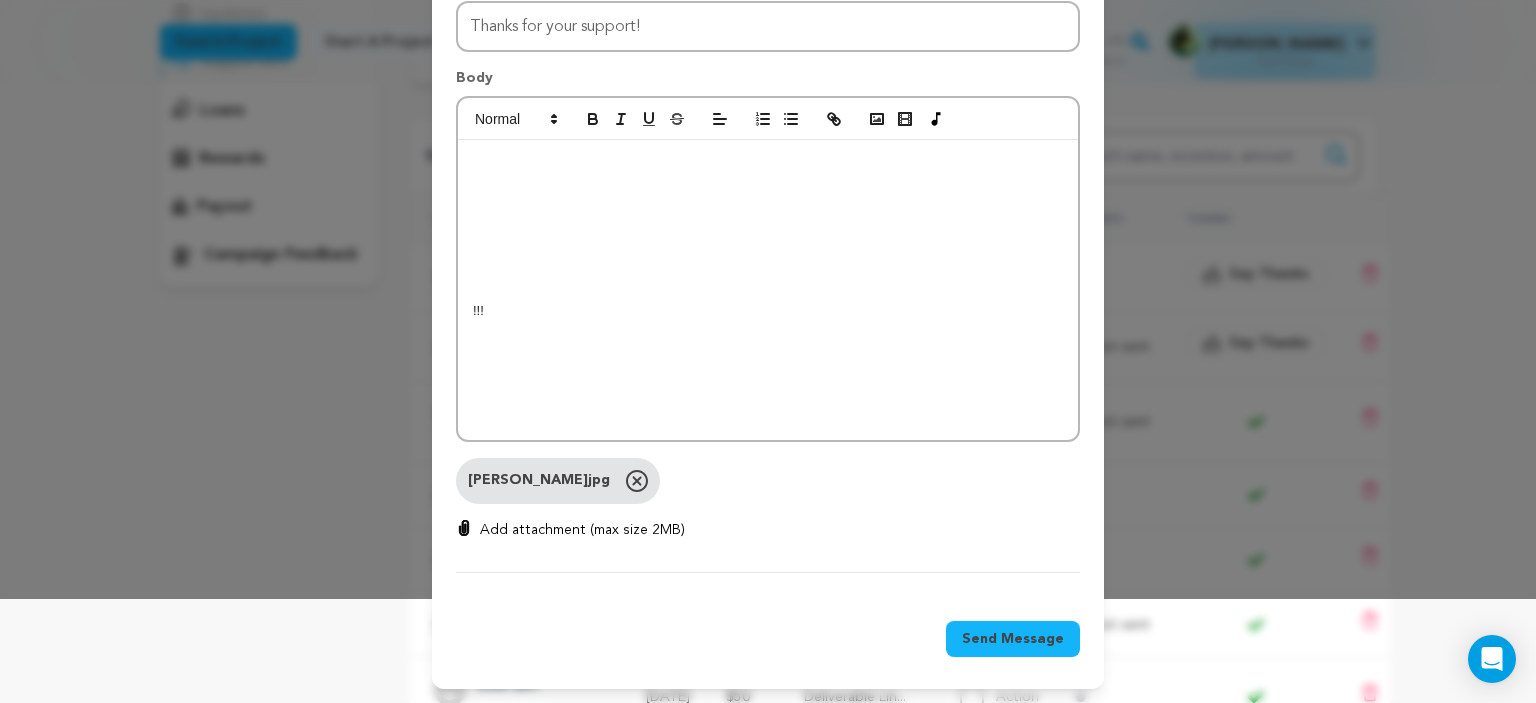 scroll, scrollTop: 0, scrollLeft: 0, axis: both 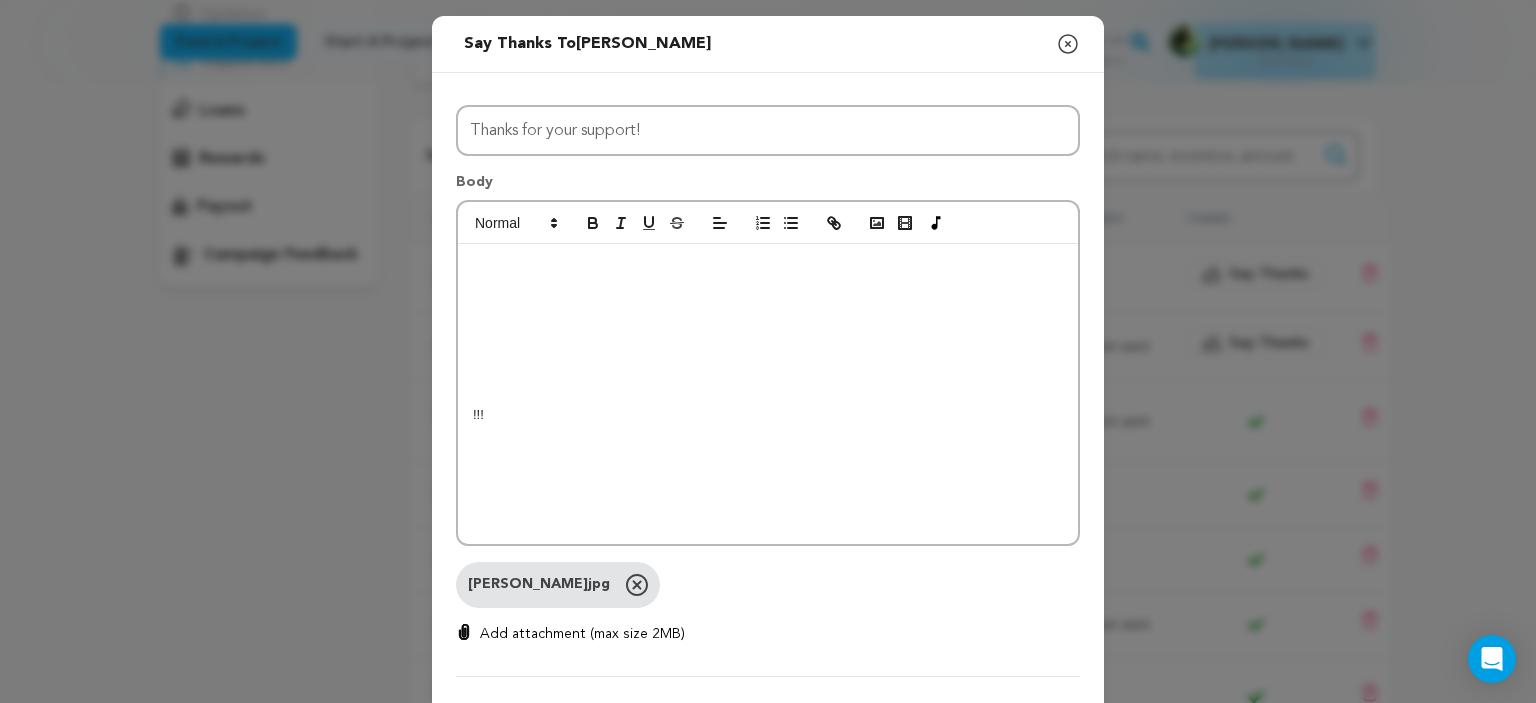 click on "!!!" at bounding box center [768, 394] 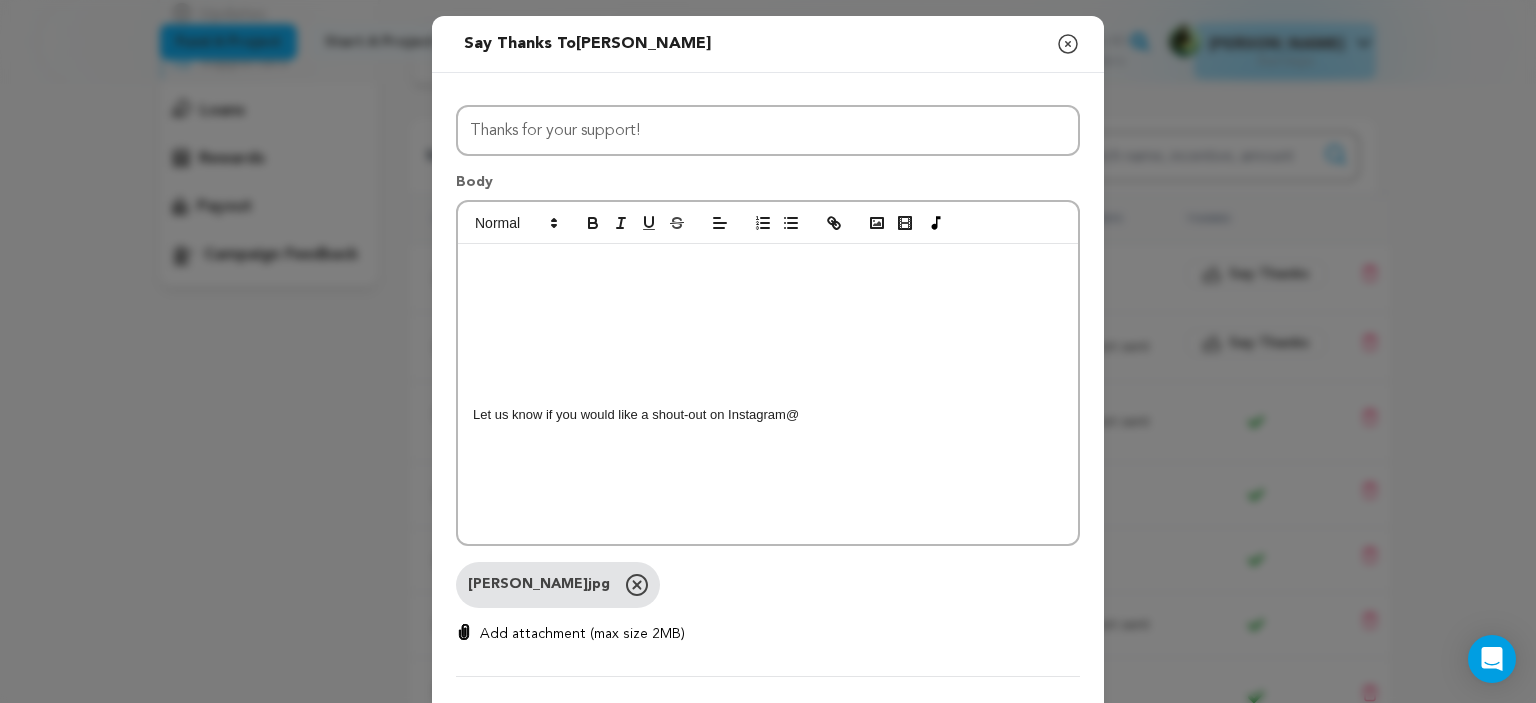 click on "Let us know if you would like a shout-out on Instagram@" at bounding box center [768, 394] 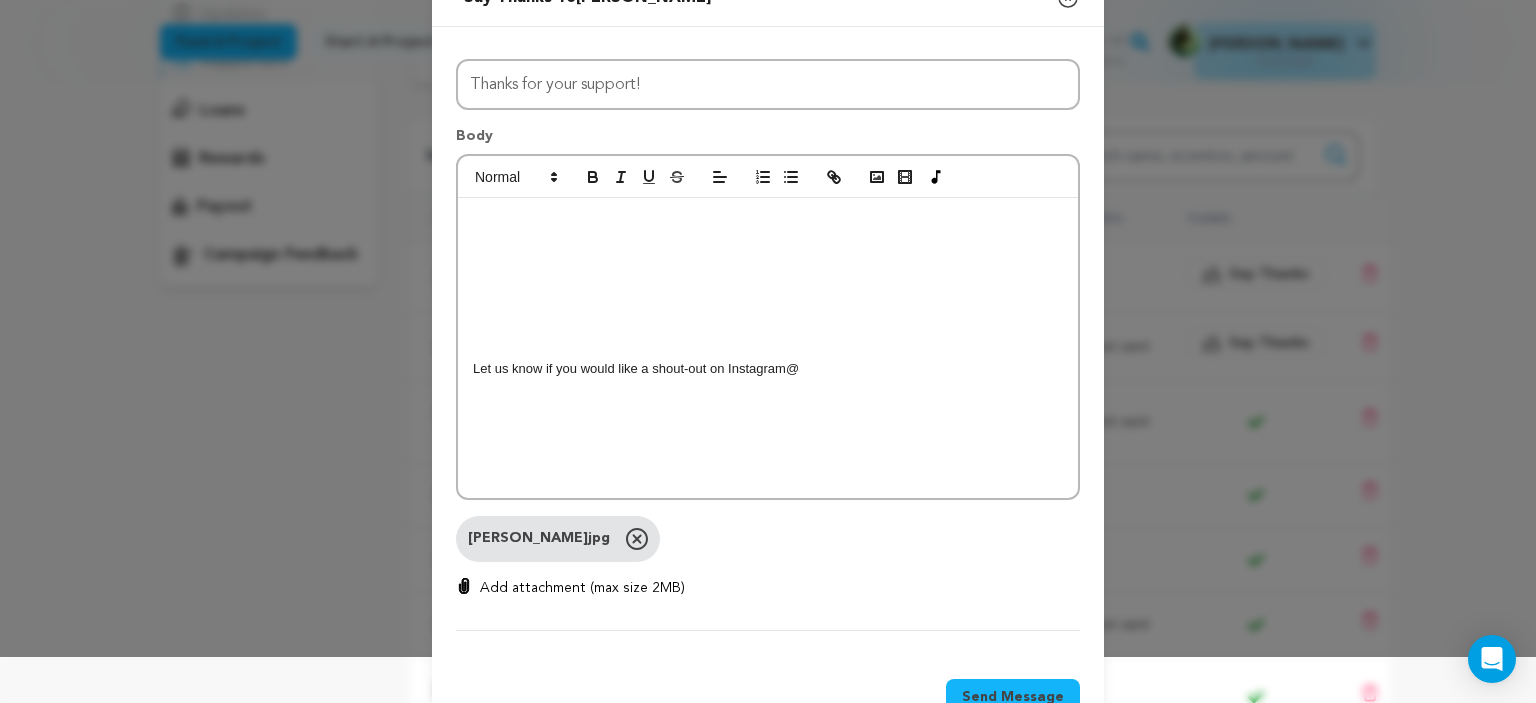 scroll, scrollTop: 47, scrollLeft: 0, axis: vertical 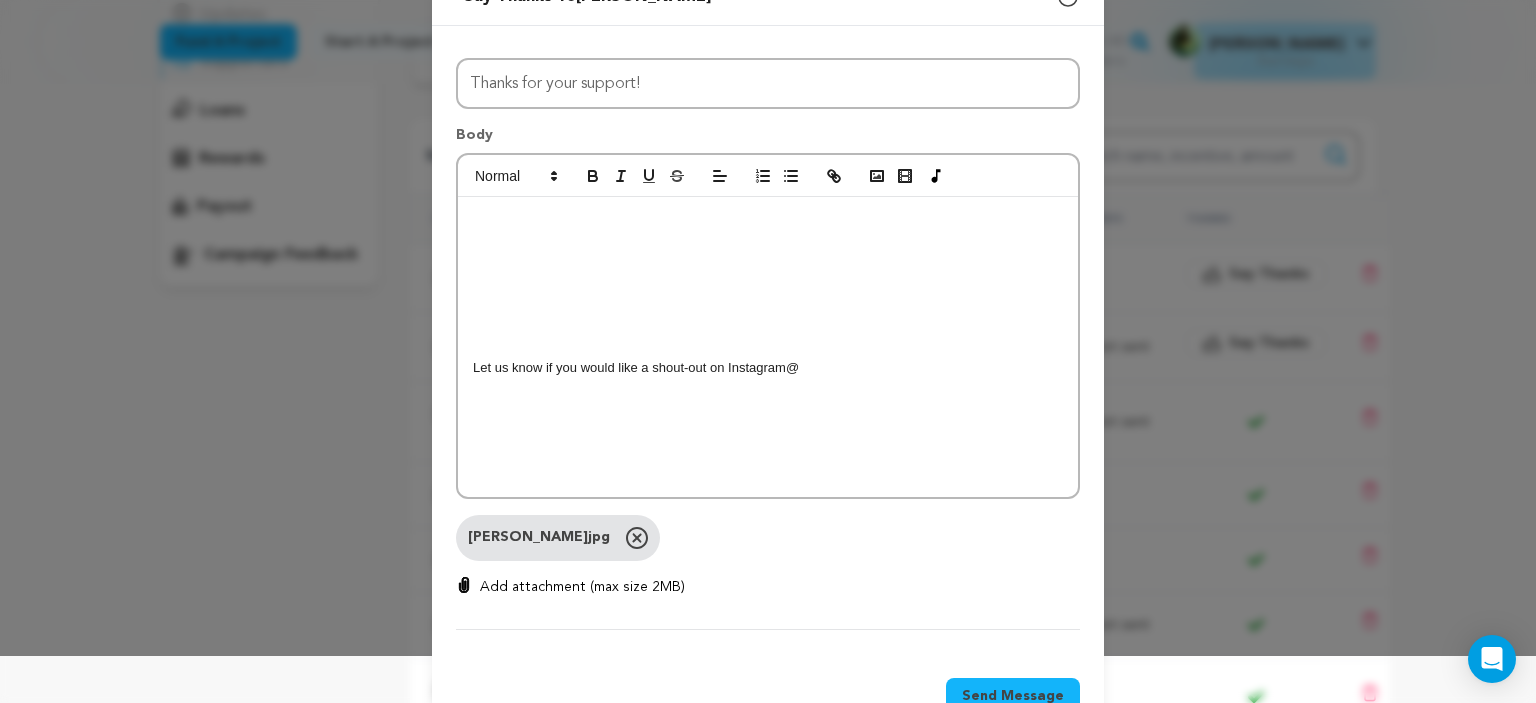 click on "Let us know if you would like a shout-out on Instagram@" at bounding box center [768, 368] 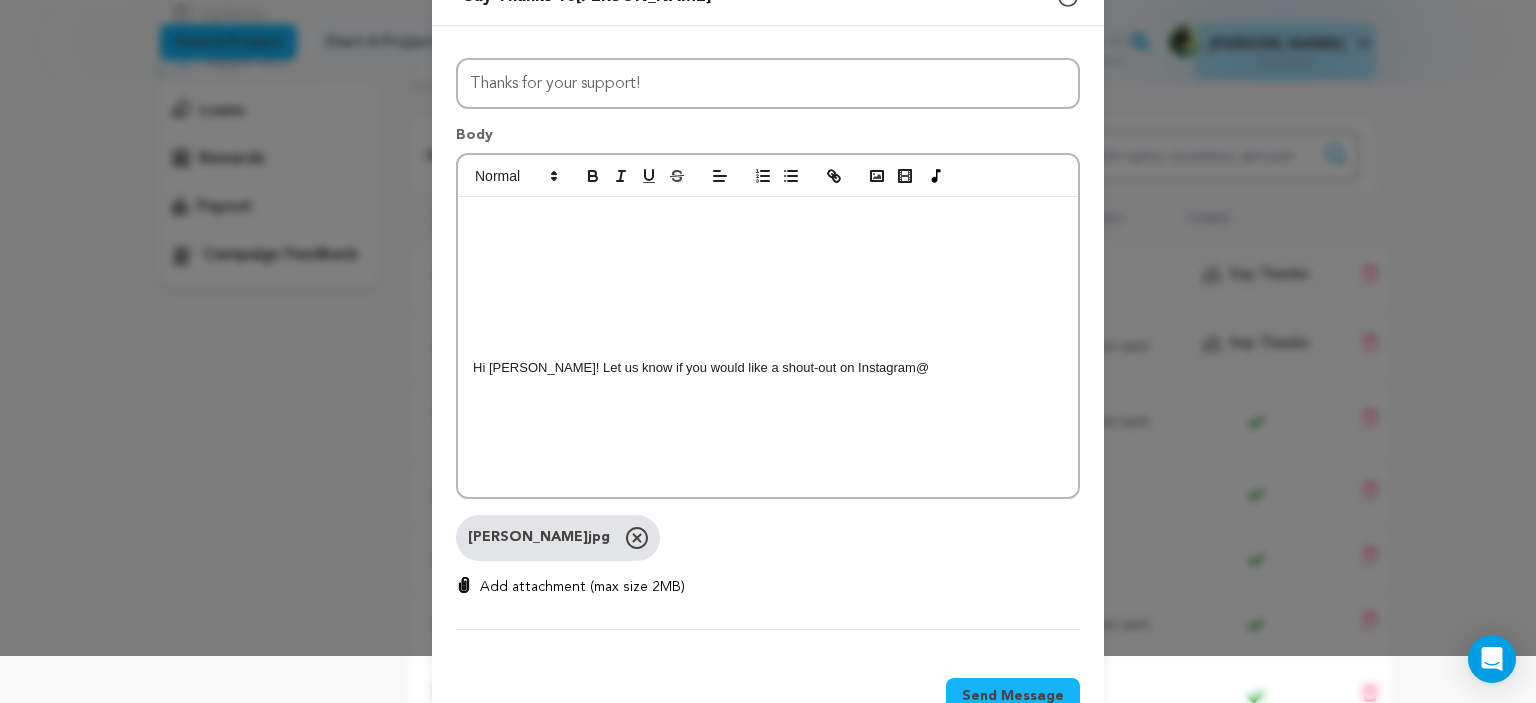 click on "Hi Laura! Let us know if you would like a shout-out on Instagram@" at bounding box center [768, 368] 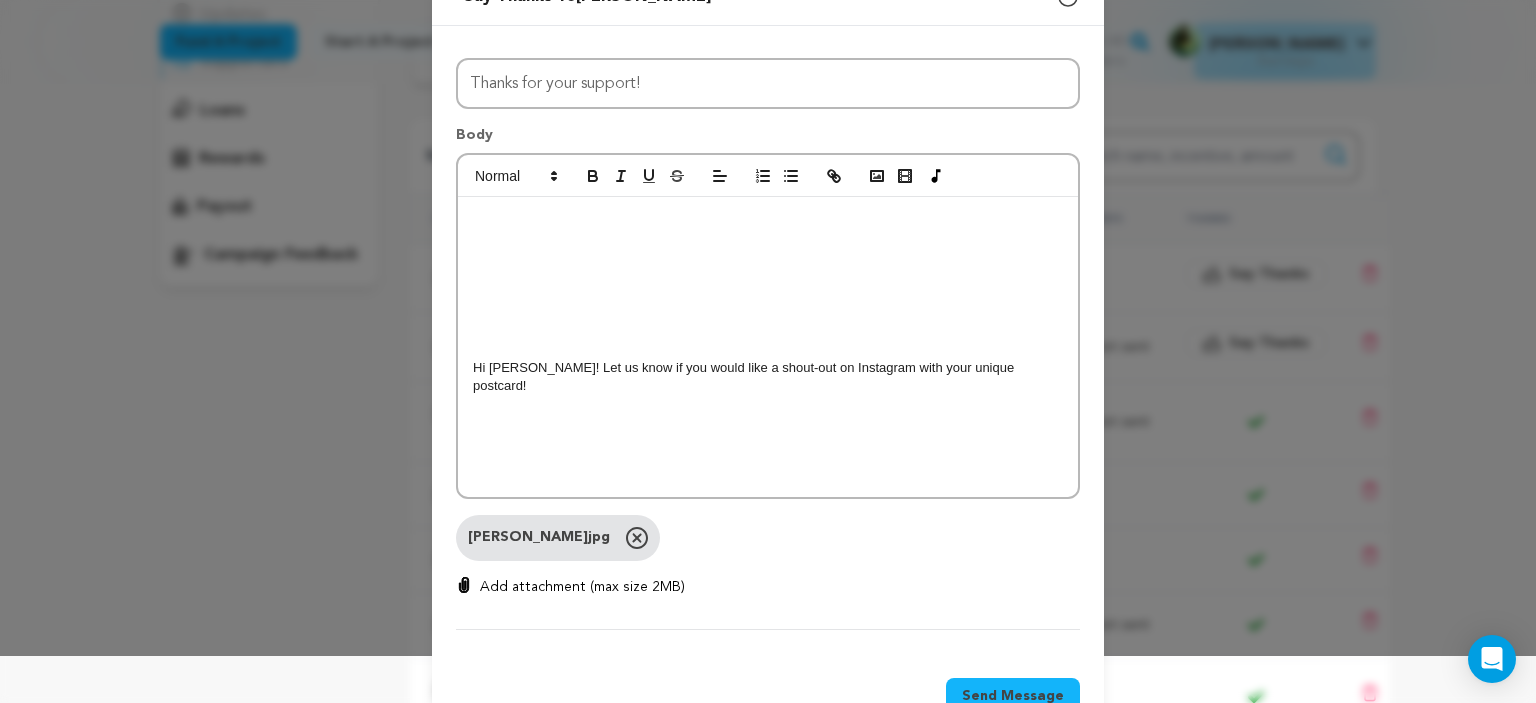 click on "Hi Laura! Let us know if you would like a shout-out on Instagram with your unique postcard!" at bounding box center (768, 347) 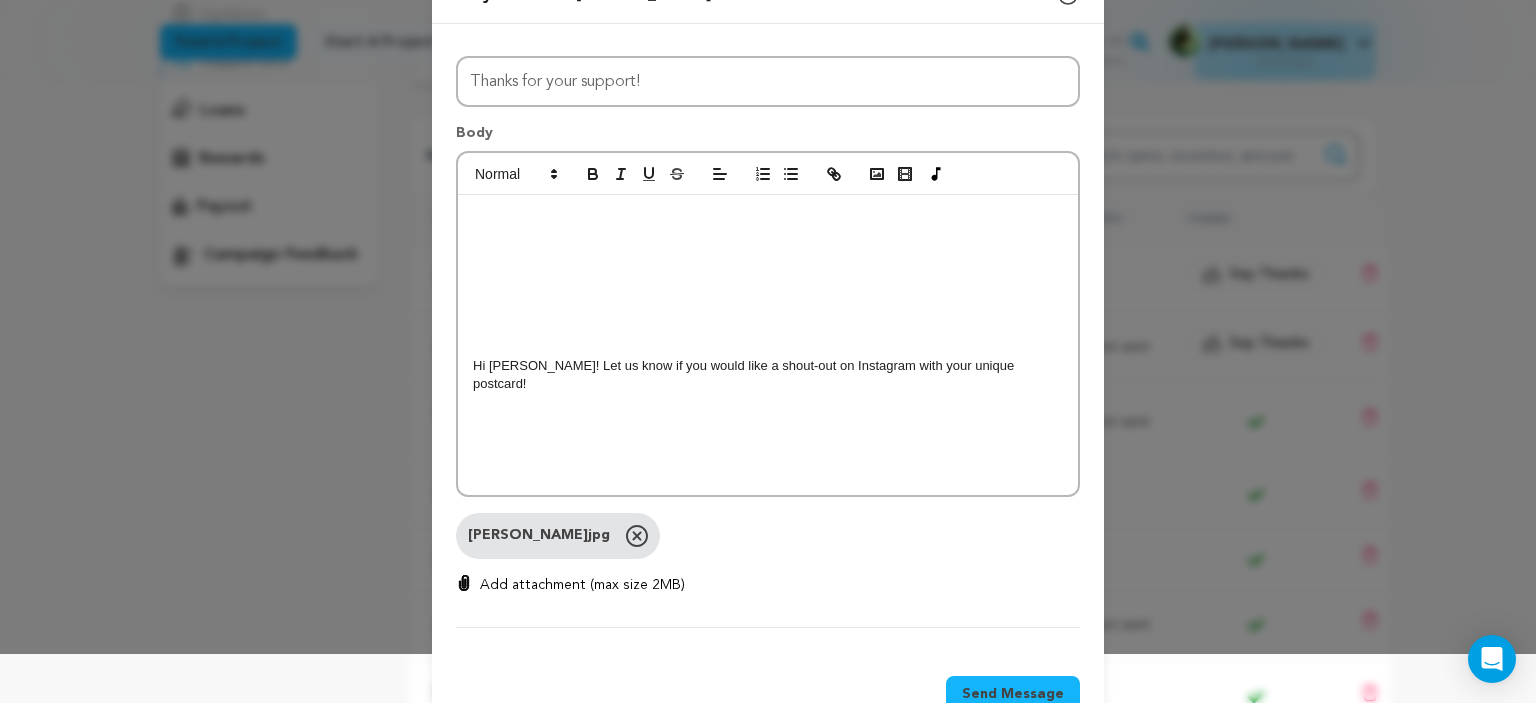 scroll, scrollTop: 104, scrollLeft: 0, axis: vertical 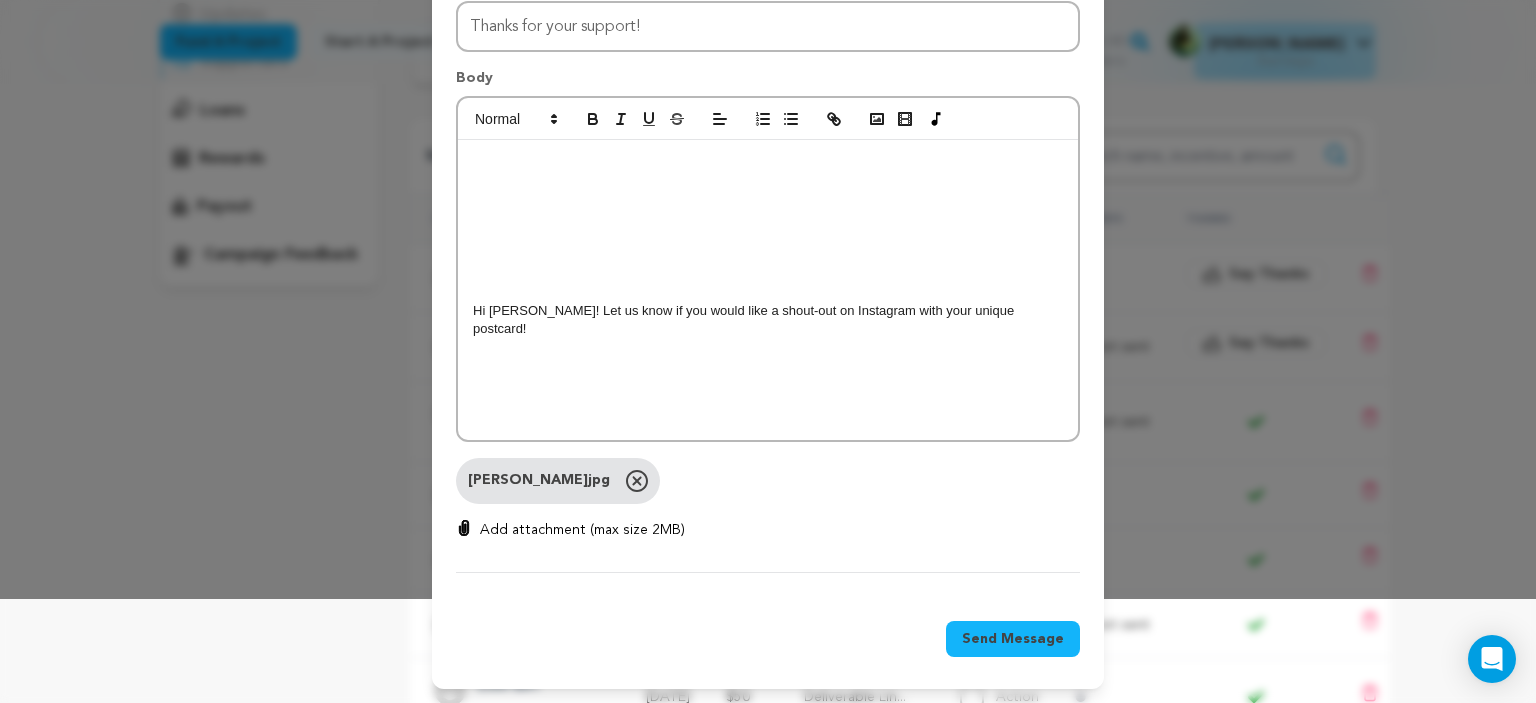 click on "Send Message" at bounding box center [1013, 639] 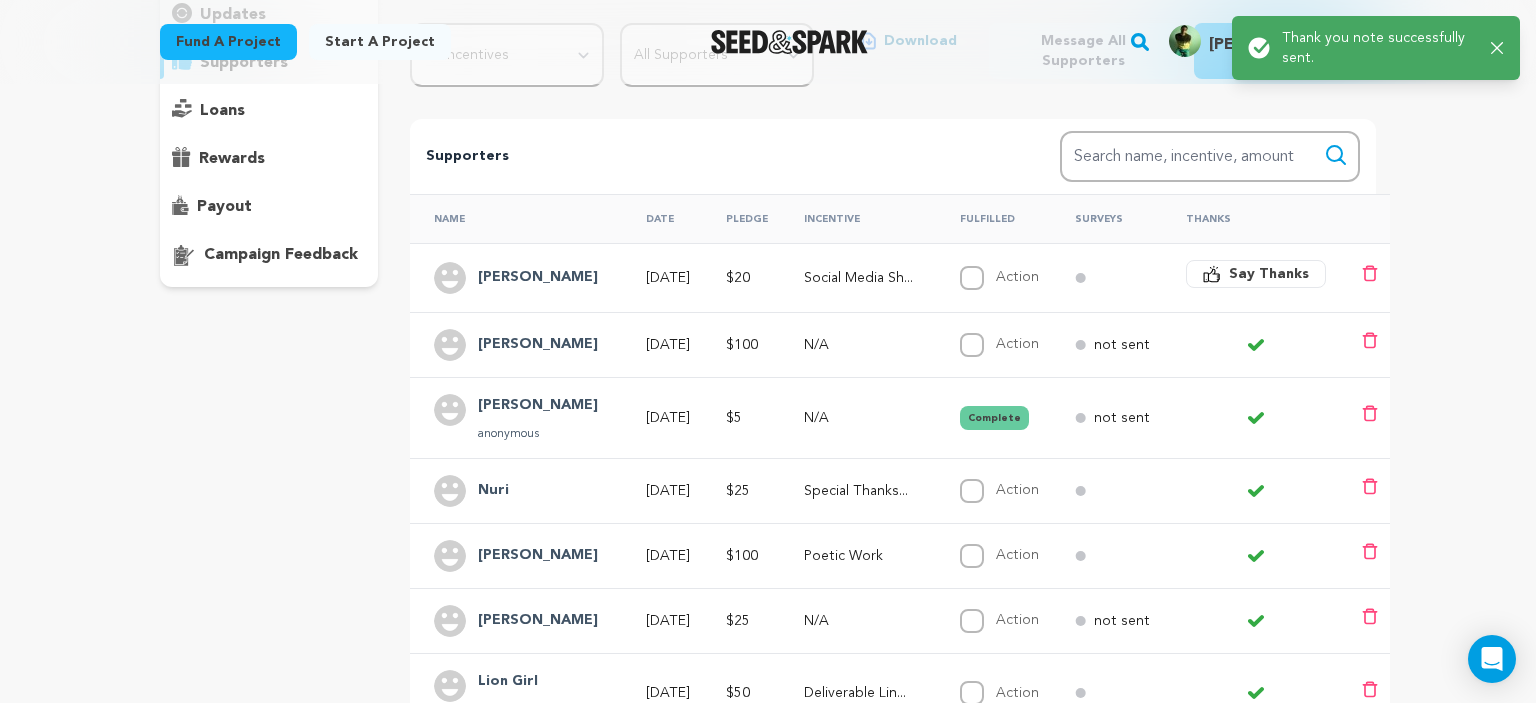 click on "Say Thanks" at bounding box center [1269, 274] 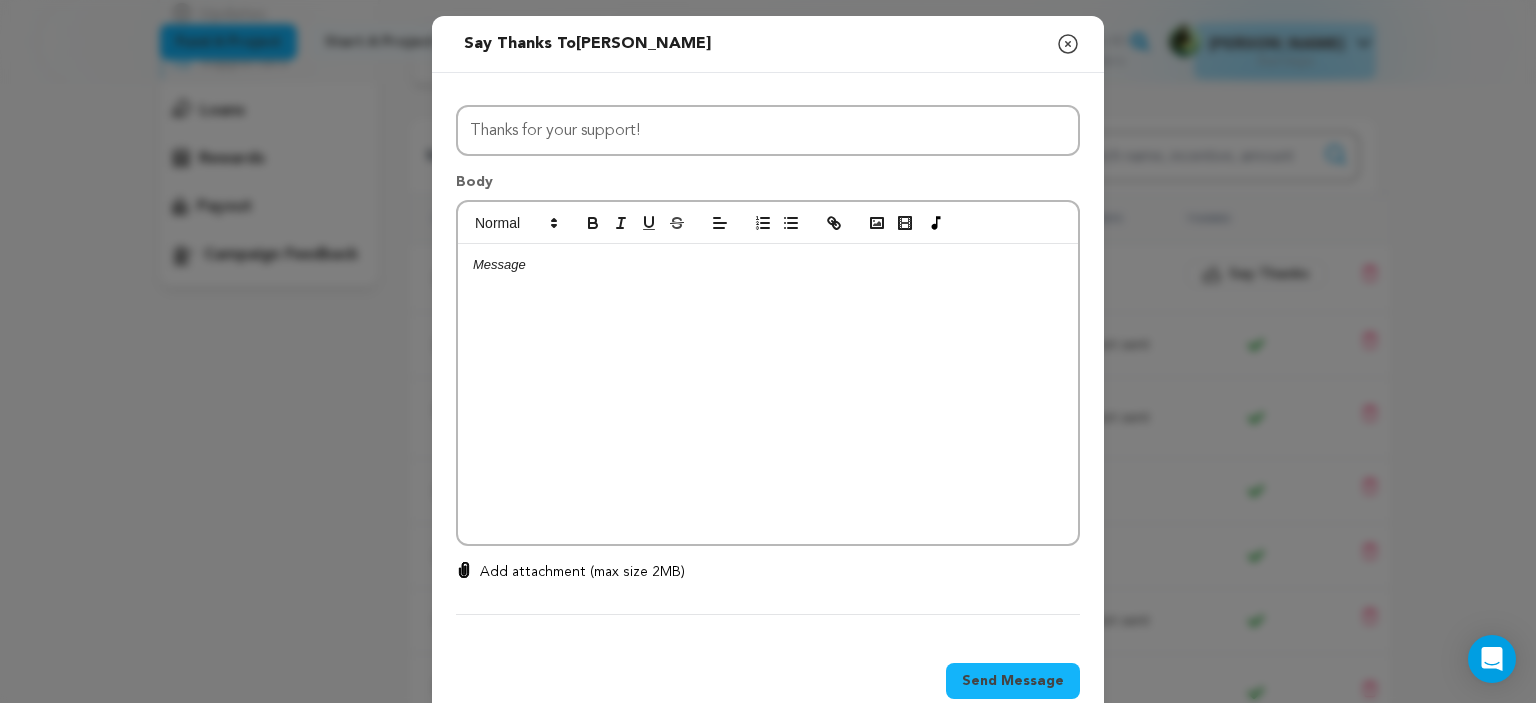 click at bounding box center [768, 394] 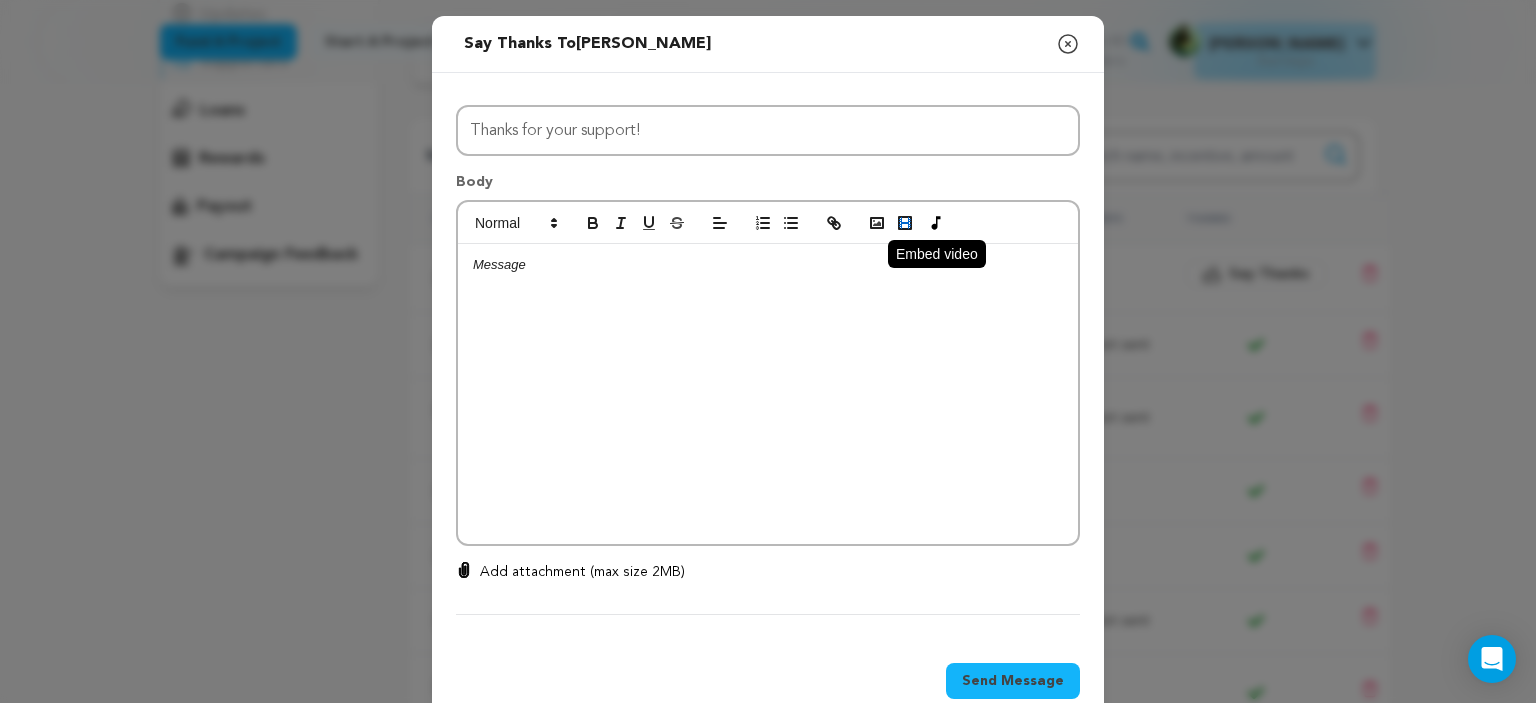 click at bounding box center [905, 223] 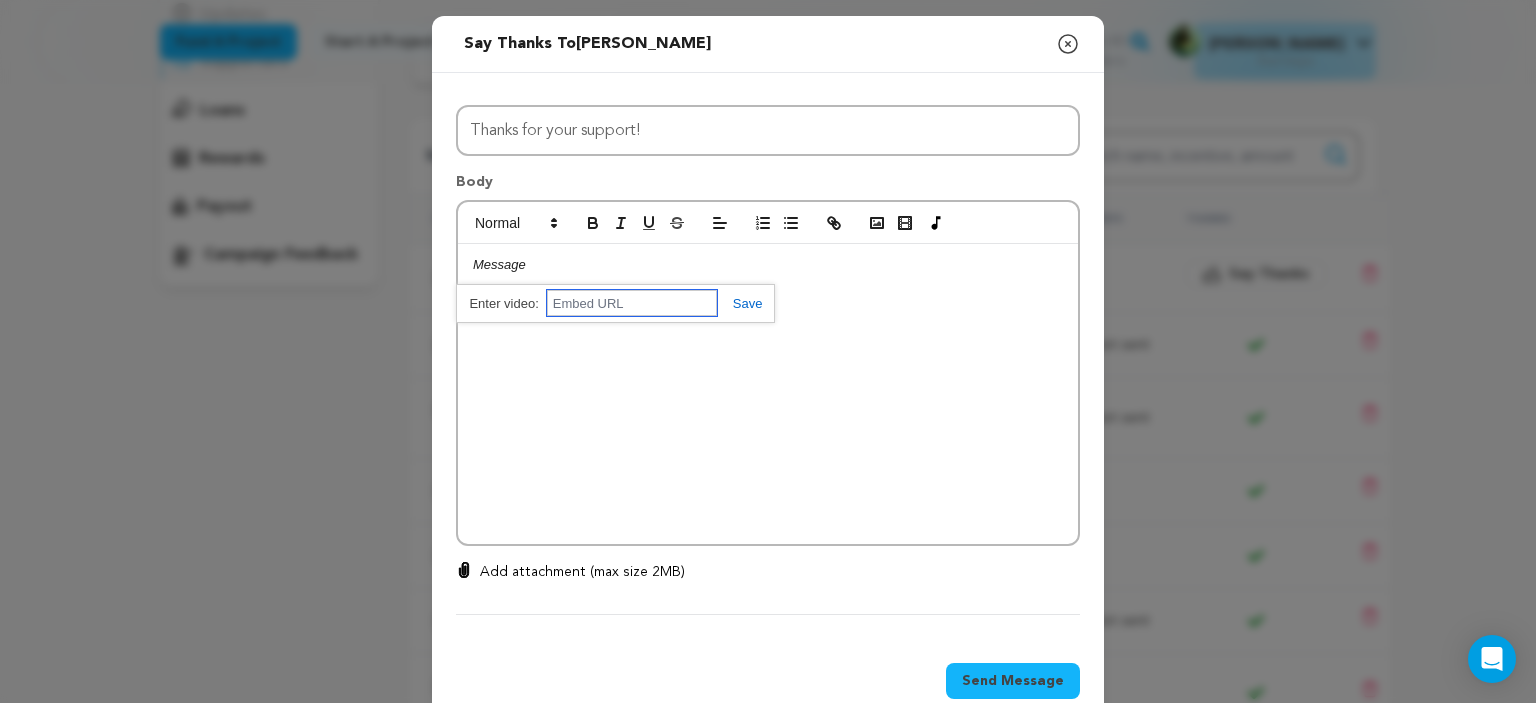 click at bounding box center (632, 303) 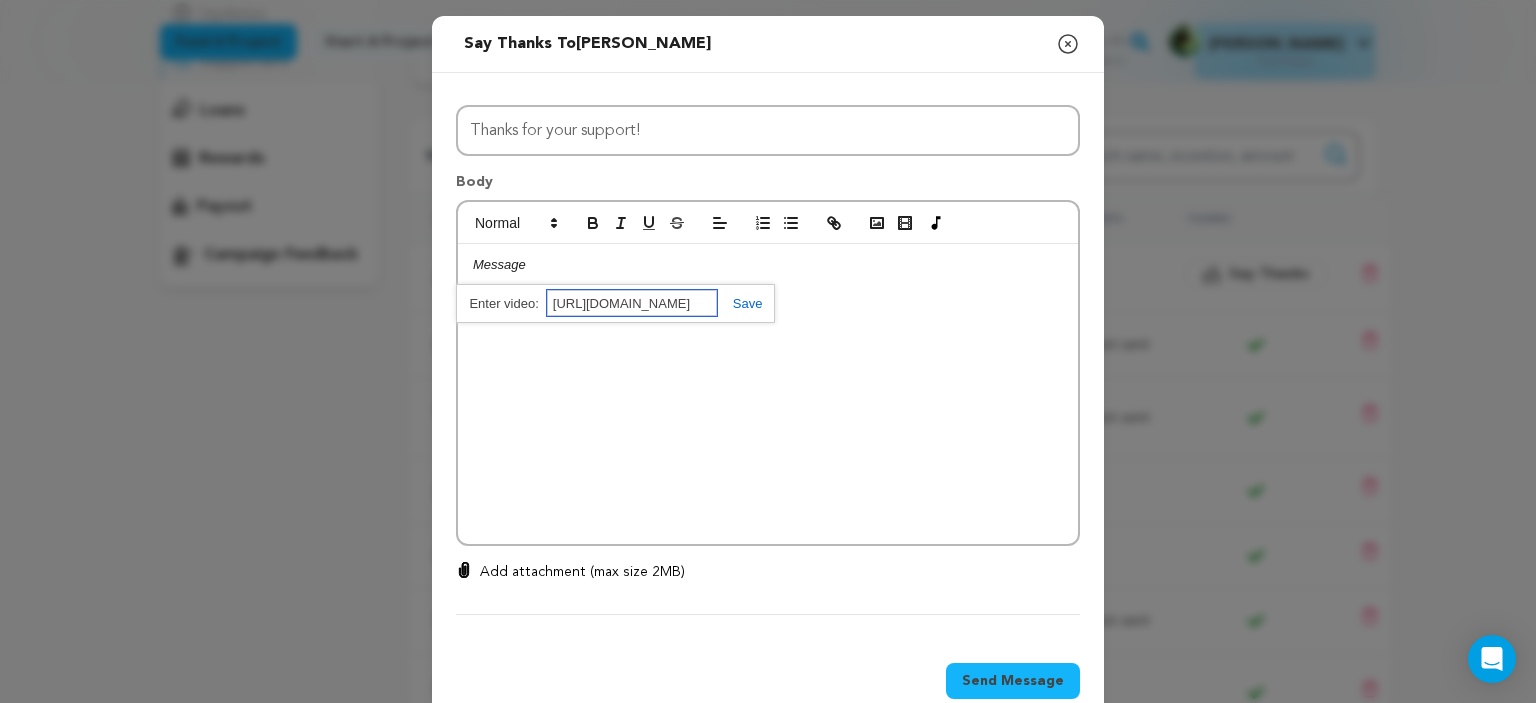 scroll, scrollTop: 0, scrollLeft: 207, axis: horizontal 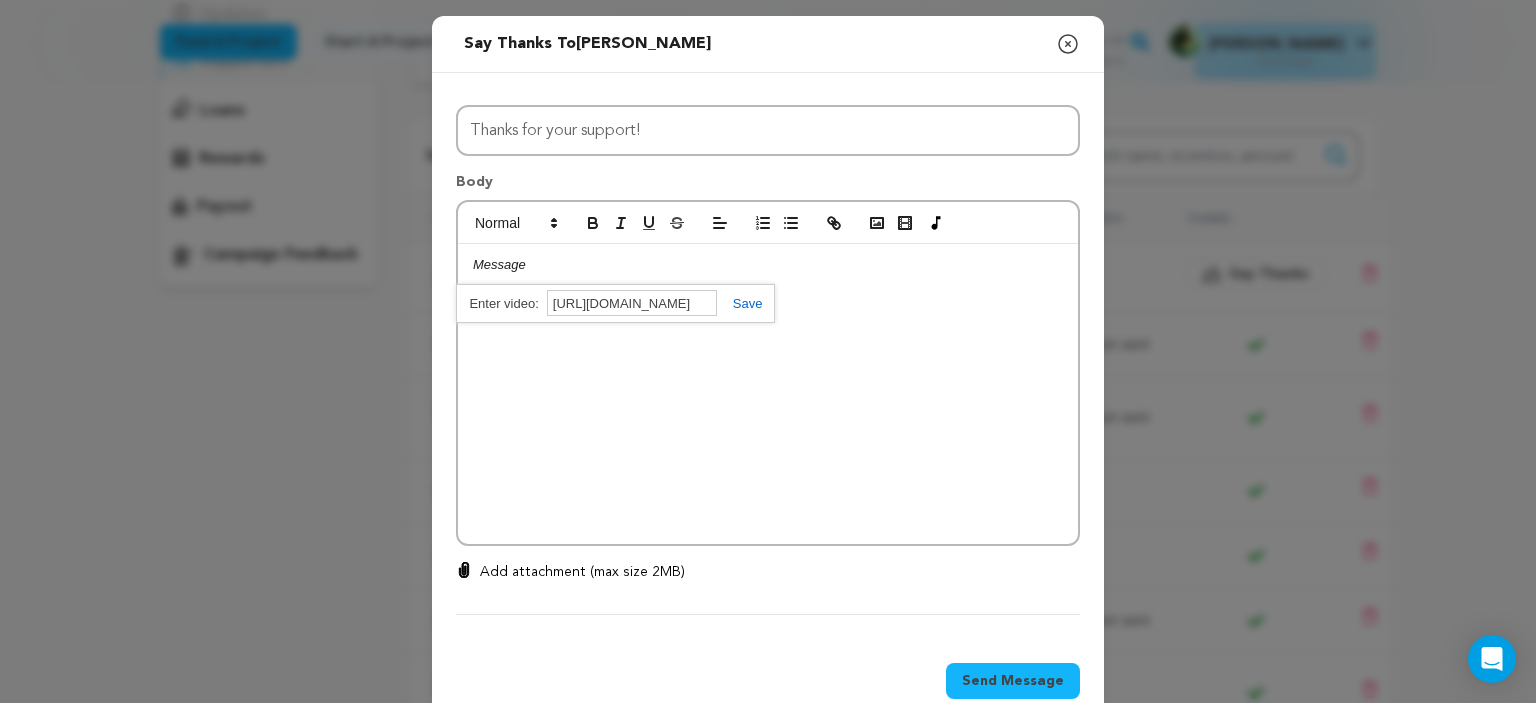 click at bounding box center [740, 303] 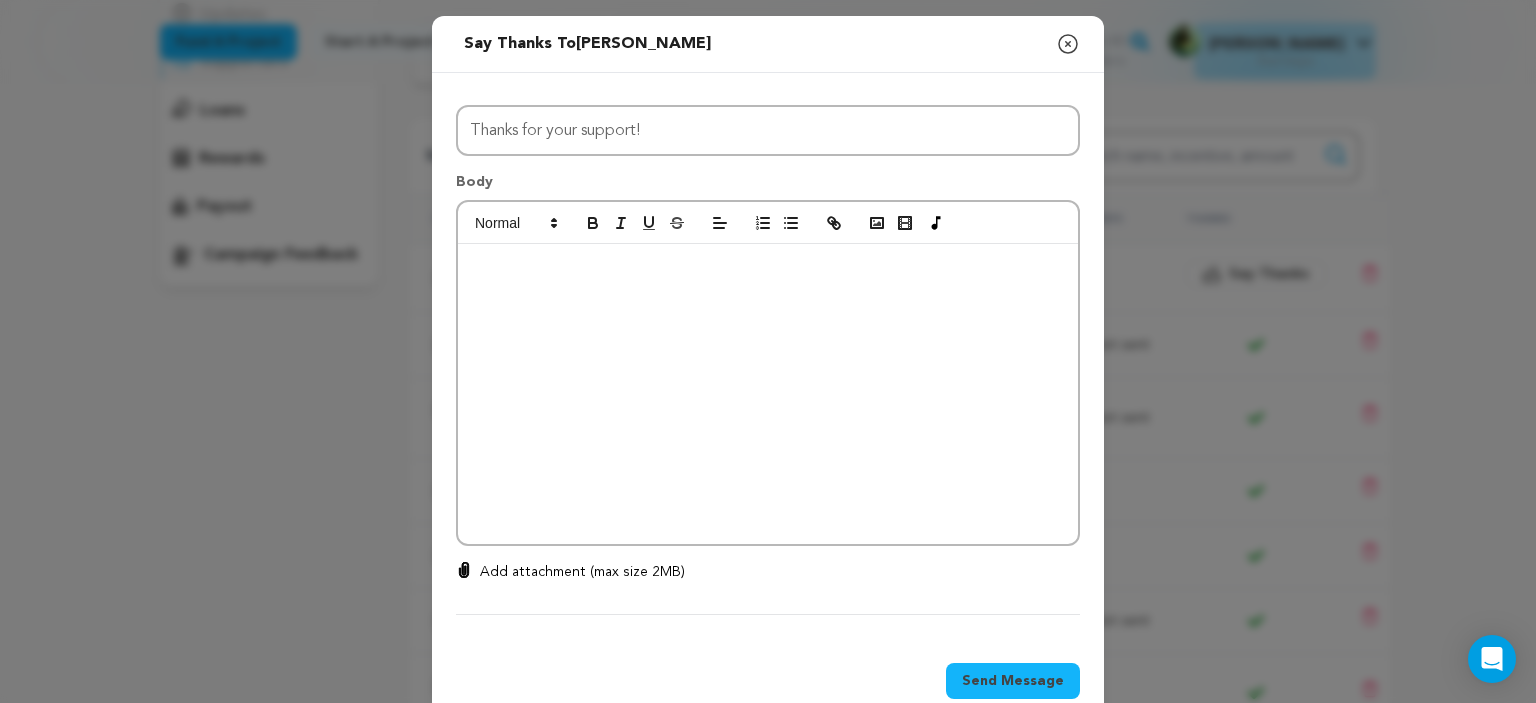click at bounding box center [768, 394] 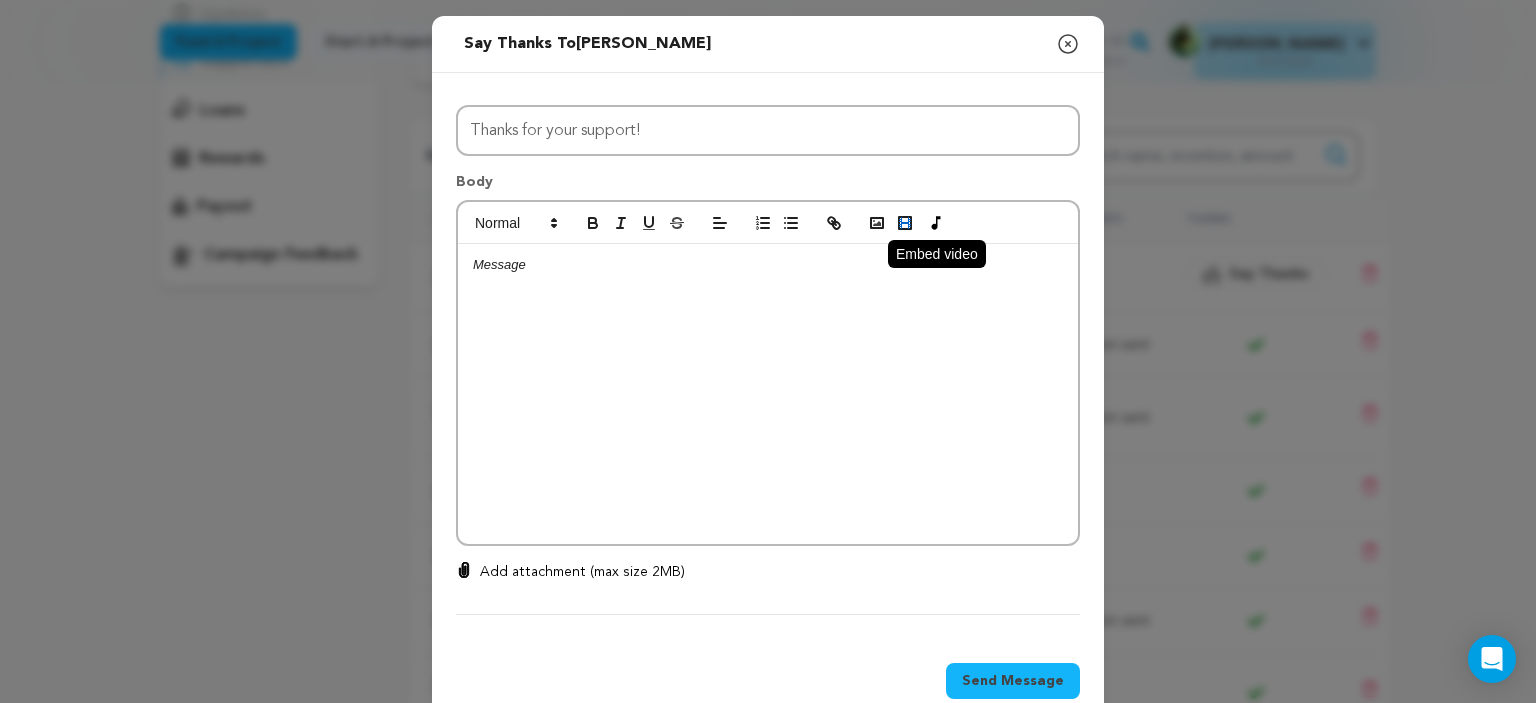 click 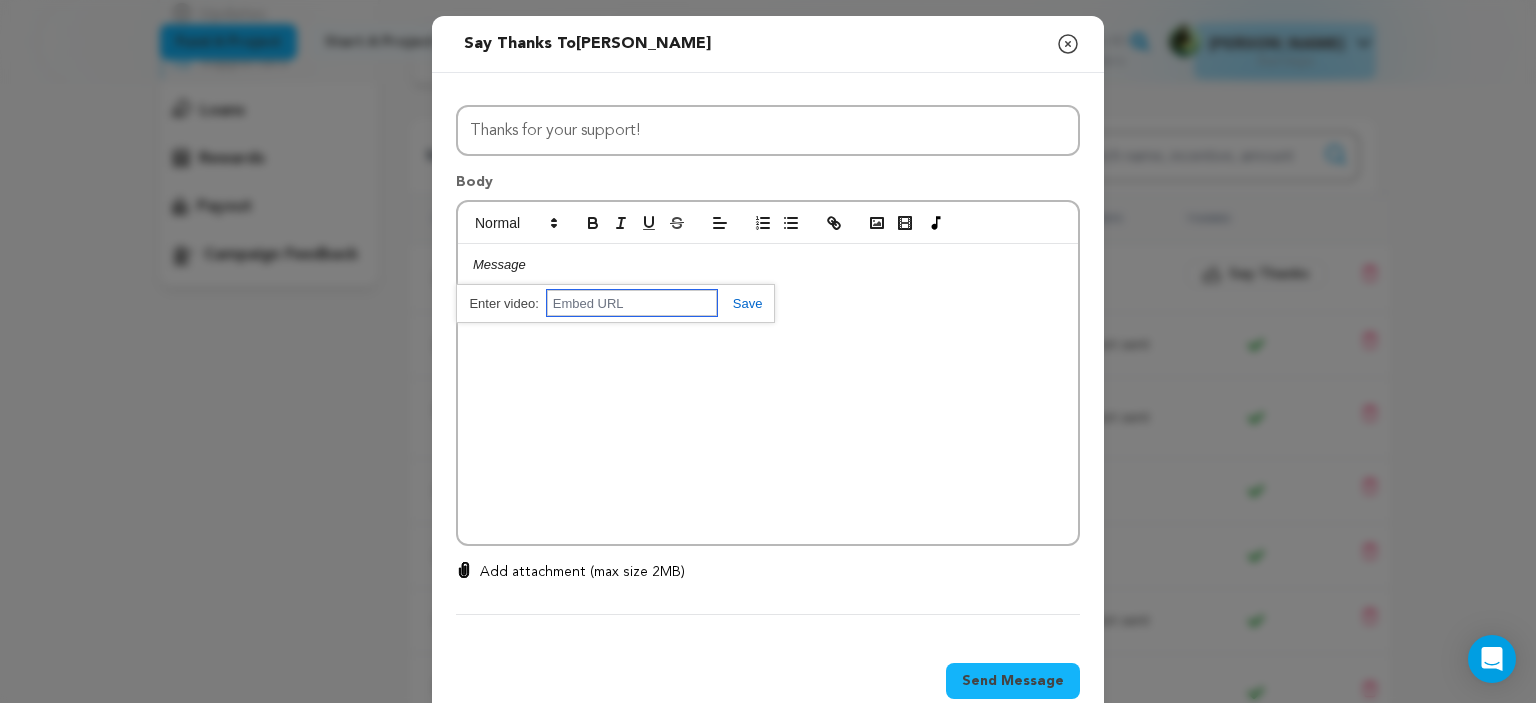 paste on "https://share.icloud.com/photos/0e2kidL_6SHLtL2Rm5vsA_yvw" 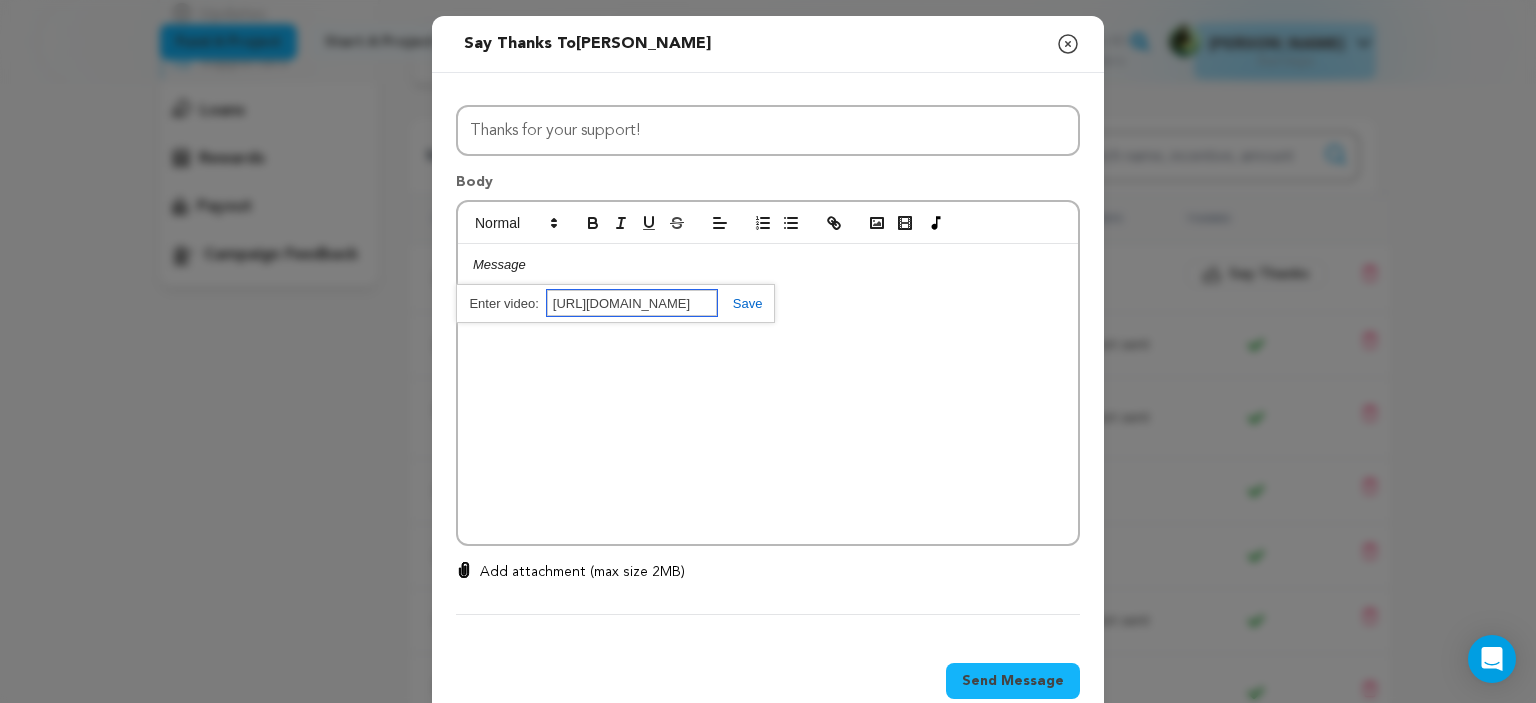 scroll, scrollTop: 0, scrollLeft: 207, axis: horizontal 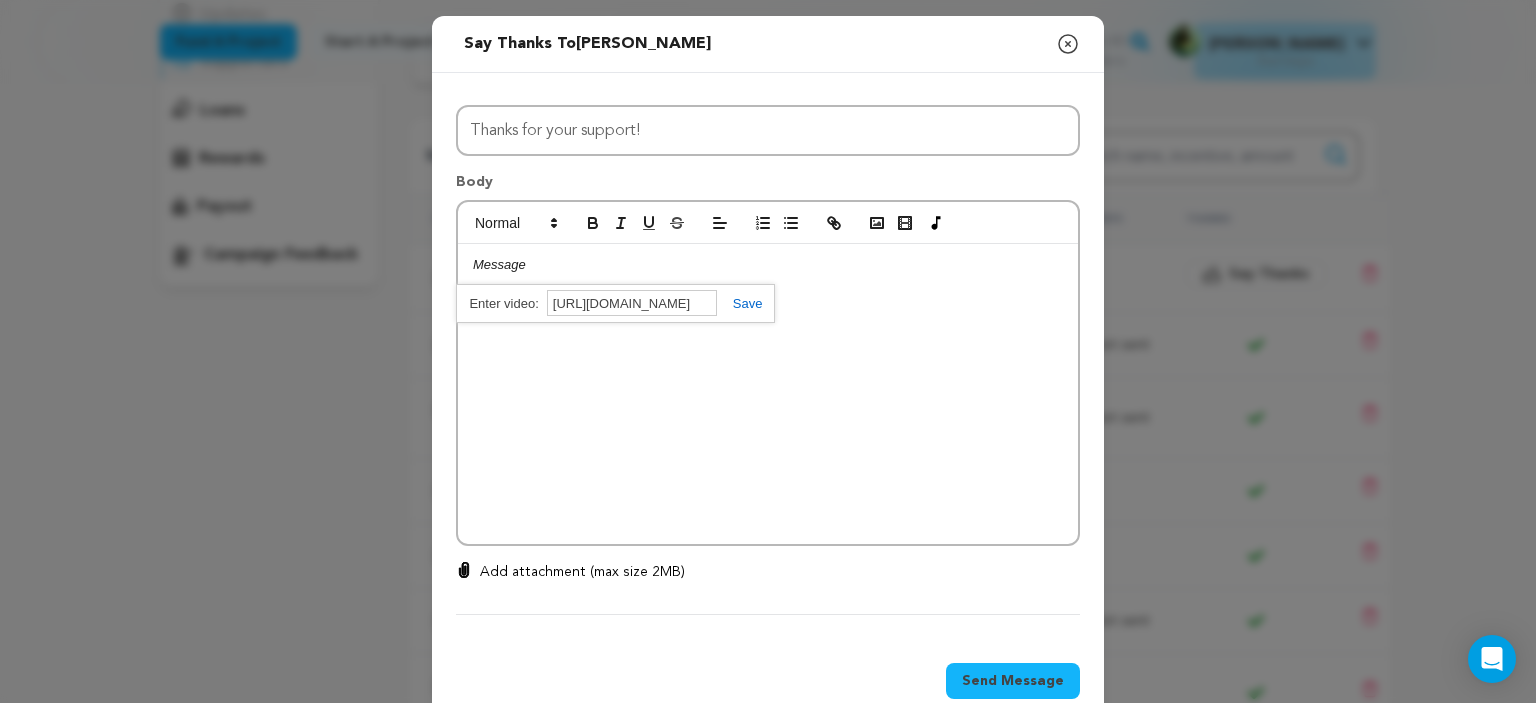 click at bounding box center [740, 303] 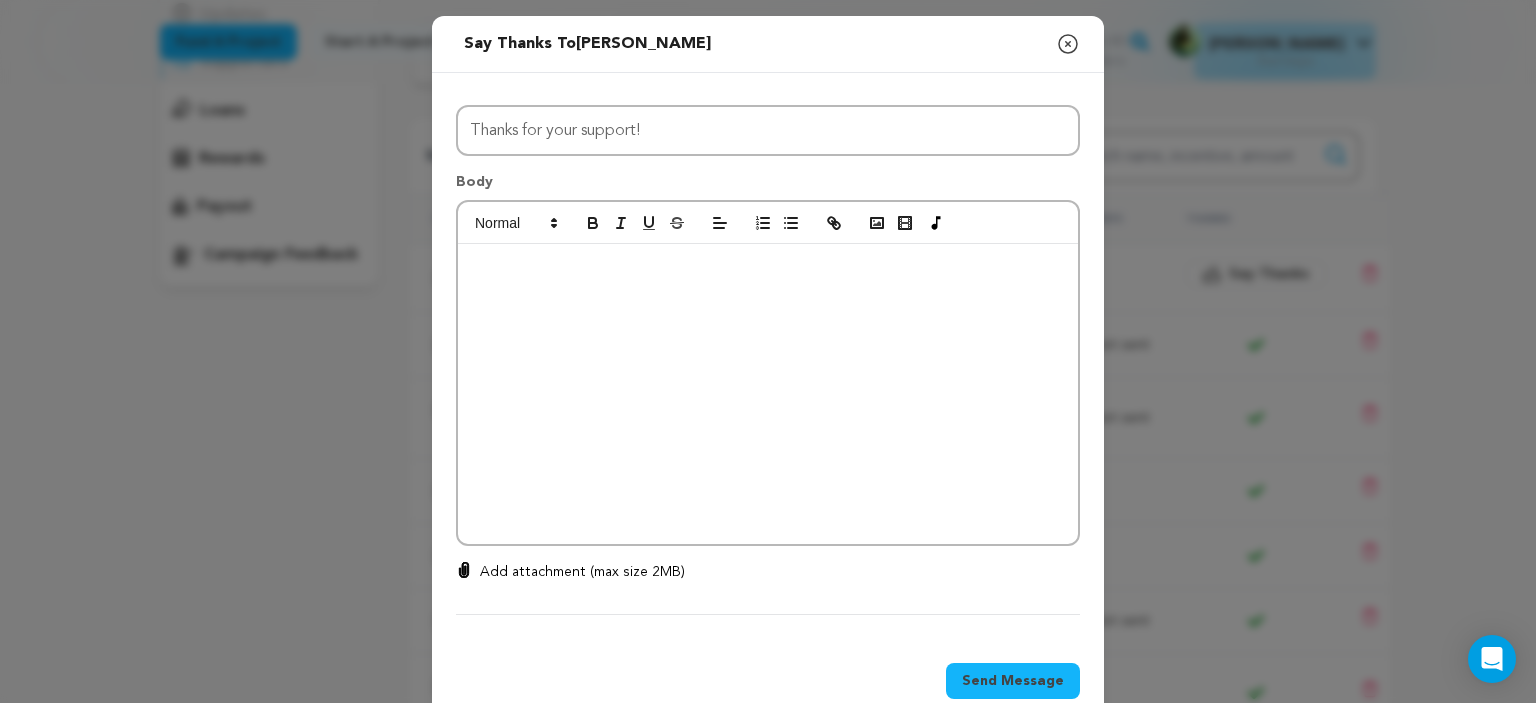 click at bounding box center (768, 394) 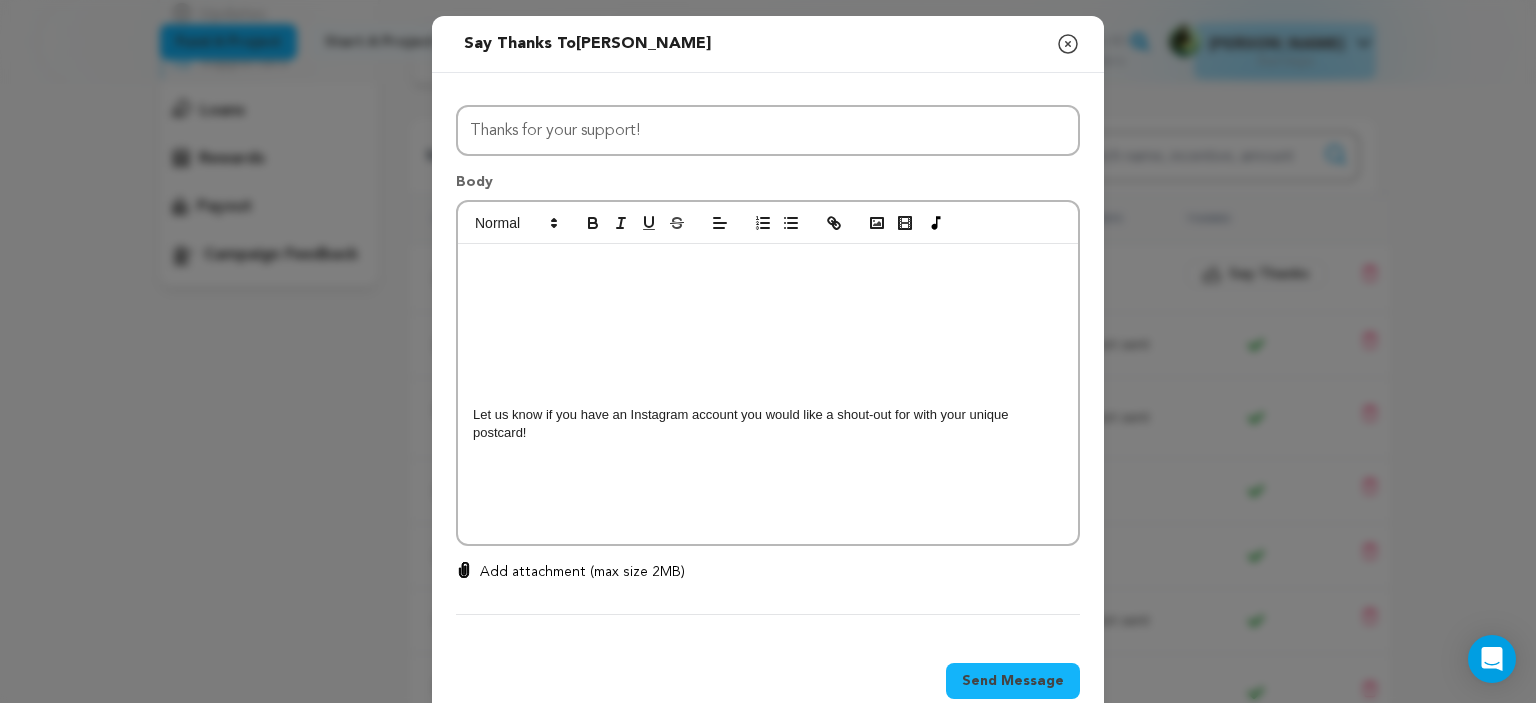 click on "Add attachment (max size 2MB)" at bounding box center [582, 572] 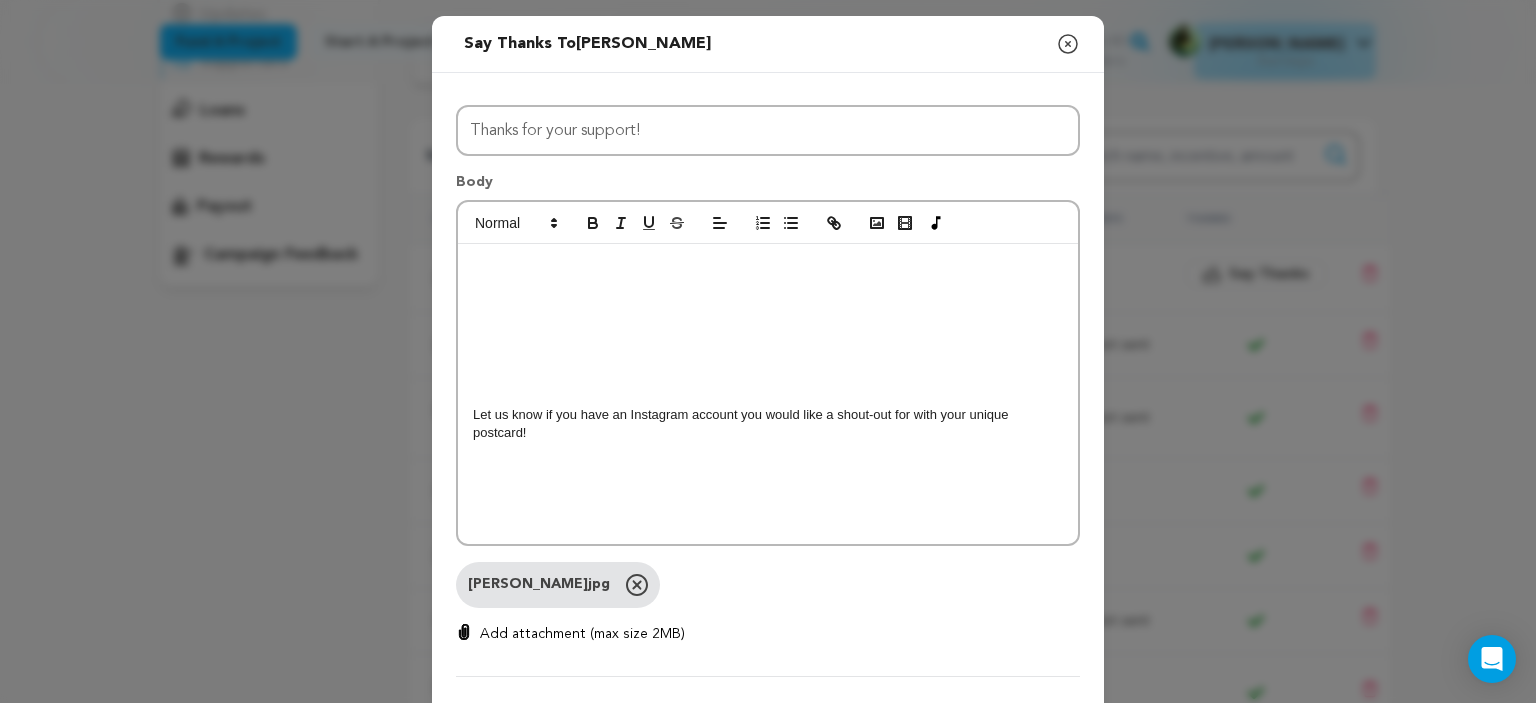 scroll, scrollTop: 10, scrollLeft: 0, axis: vertical 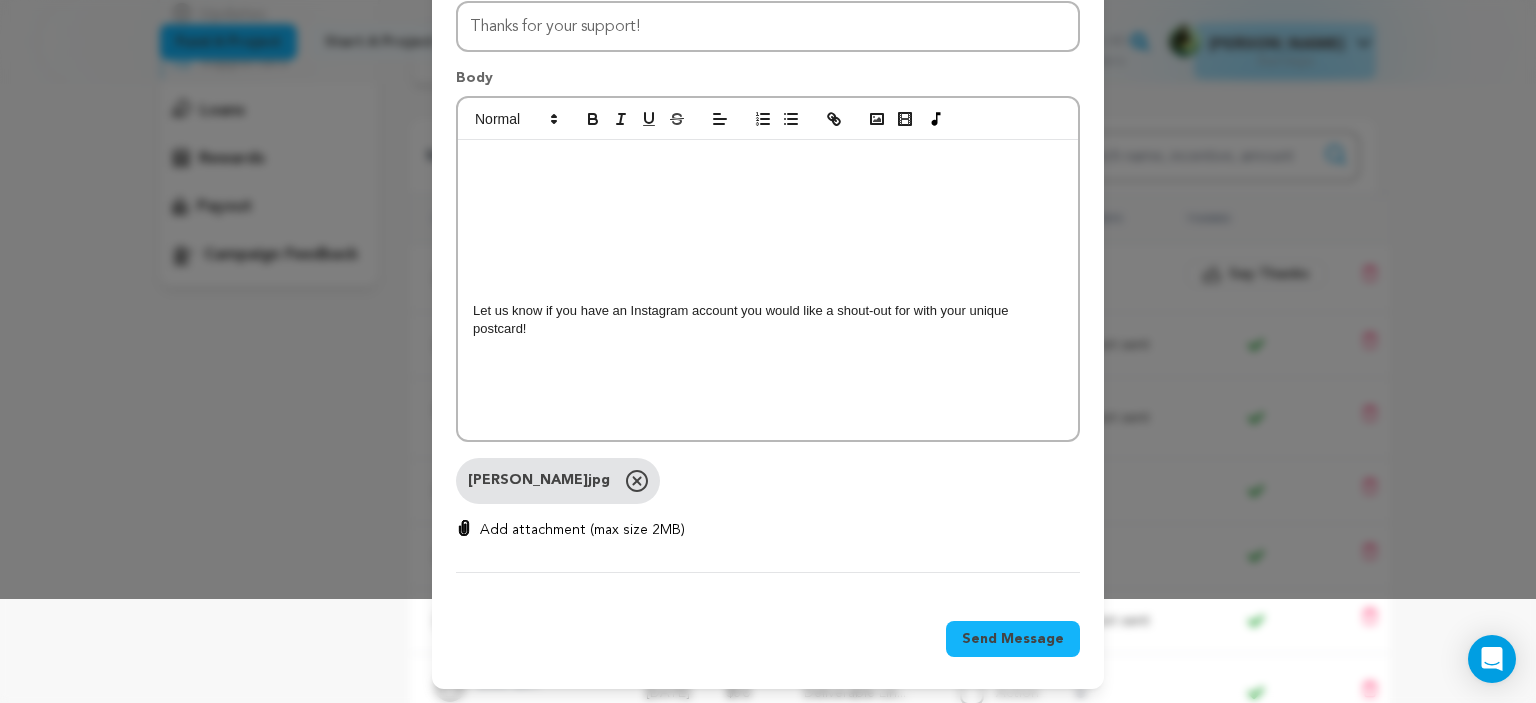click on "Let us know if you have an Instagram account you would like a shout-out for with your unique postcard!" at bounding box center [768, 320] 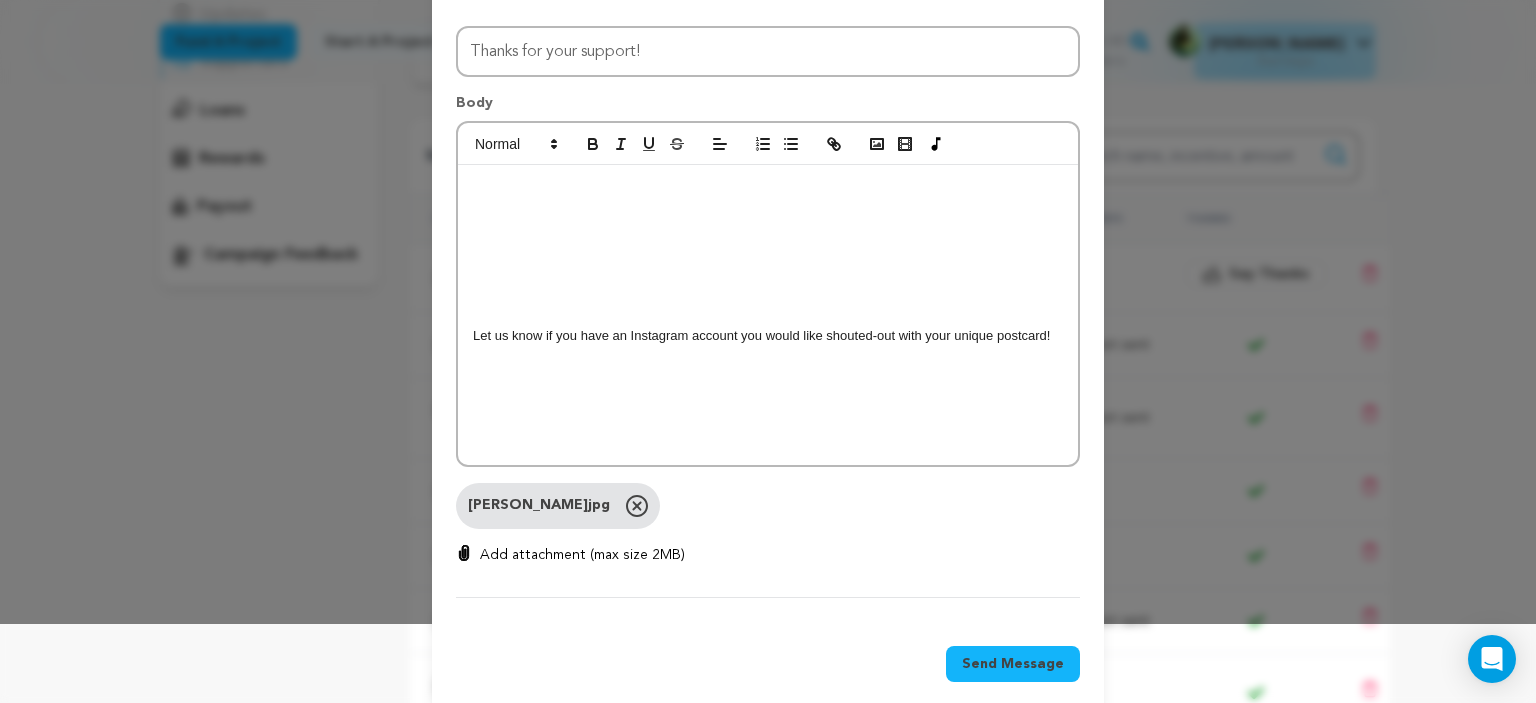 scroll, scrollTop: 104, scrollLeft: 0, axis: vertical 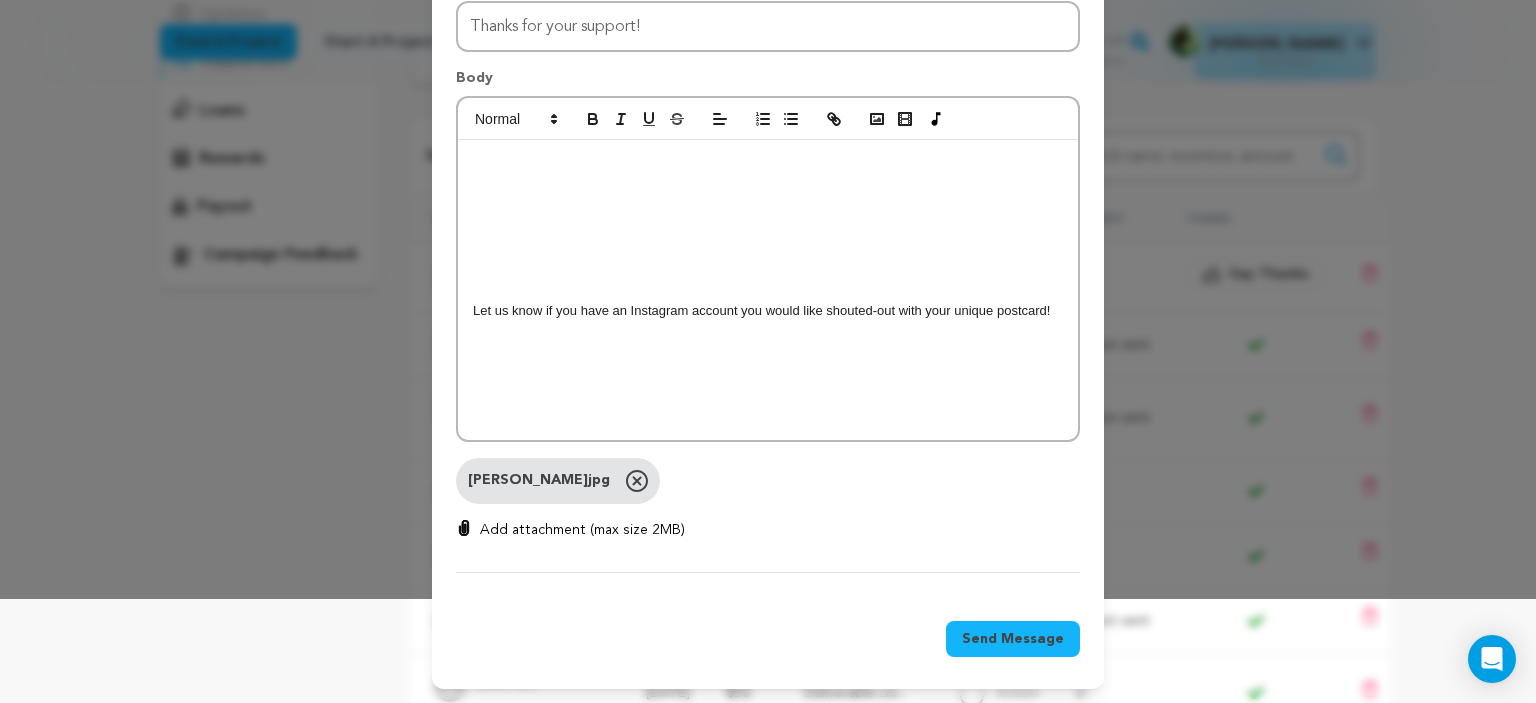 click on "Send Message" at bounding box center [1013, 639] 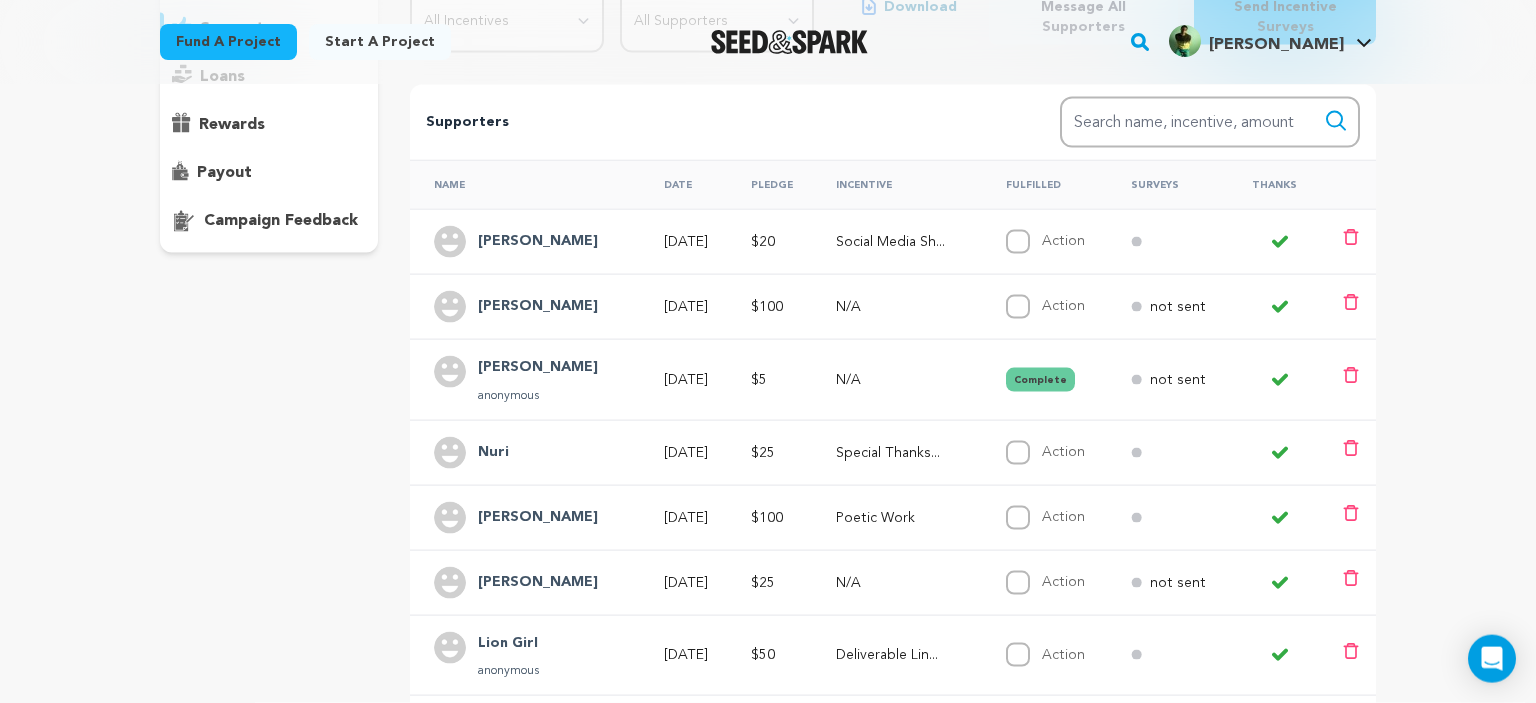 scroll, scrollTop: 0, scrollLeft: 0, axis: both 